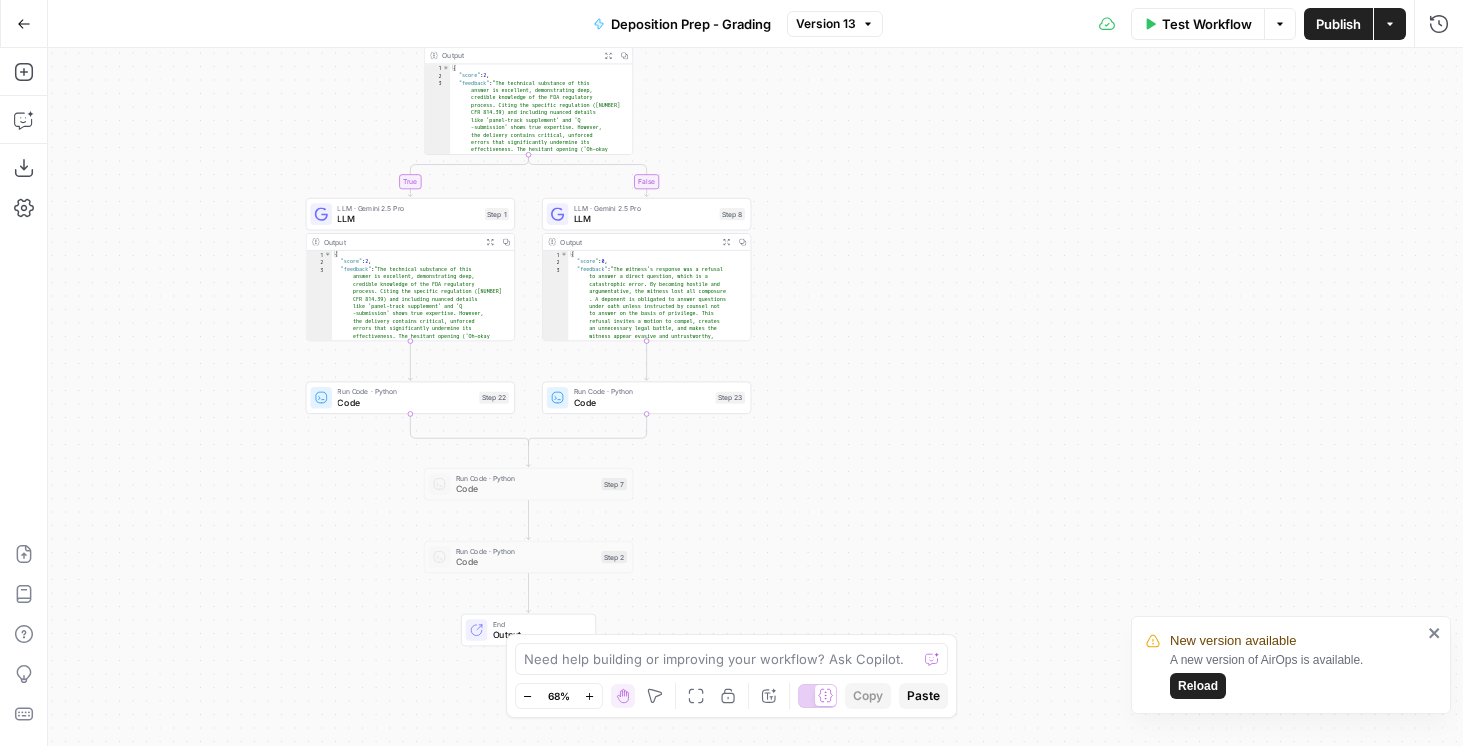 scroll, scrollTop: 0, scrollLeft: 0, axis: both 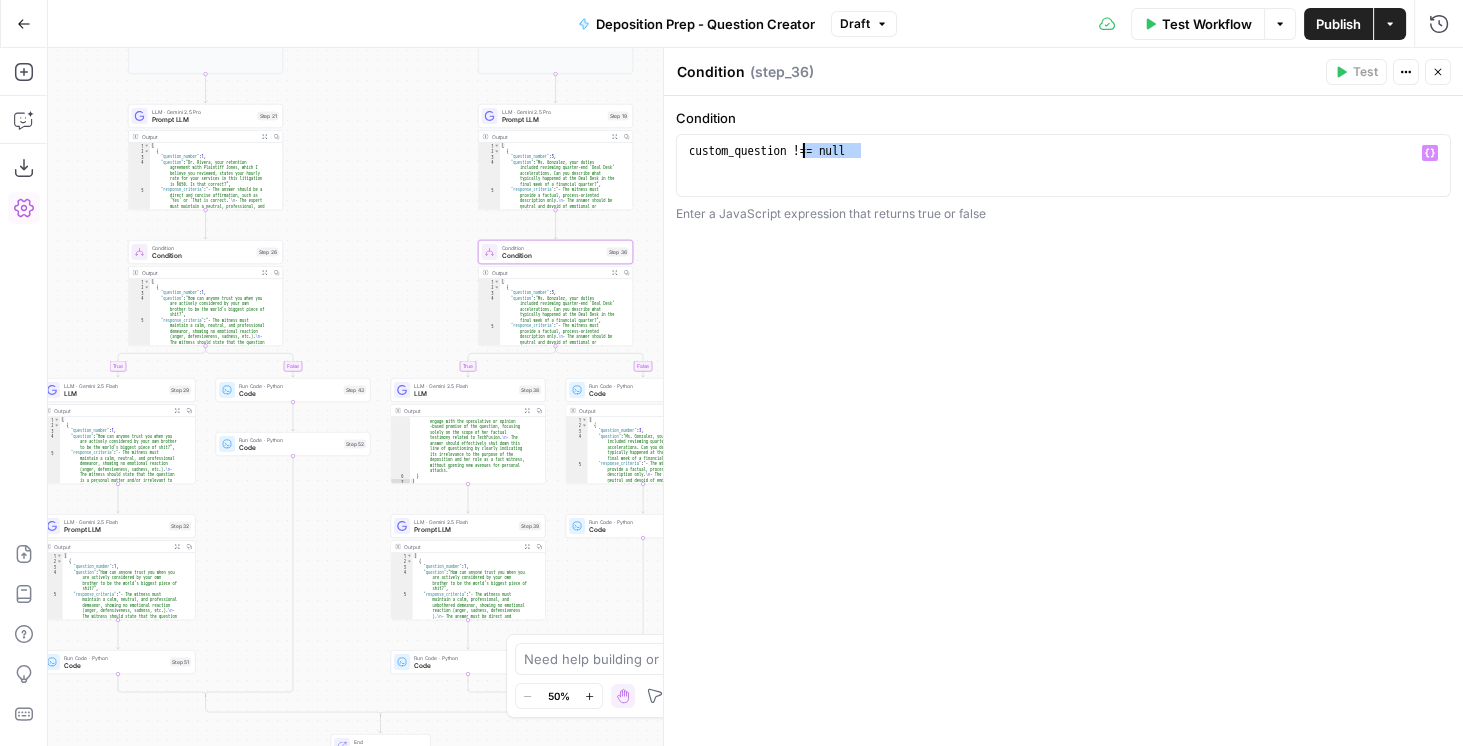 click 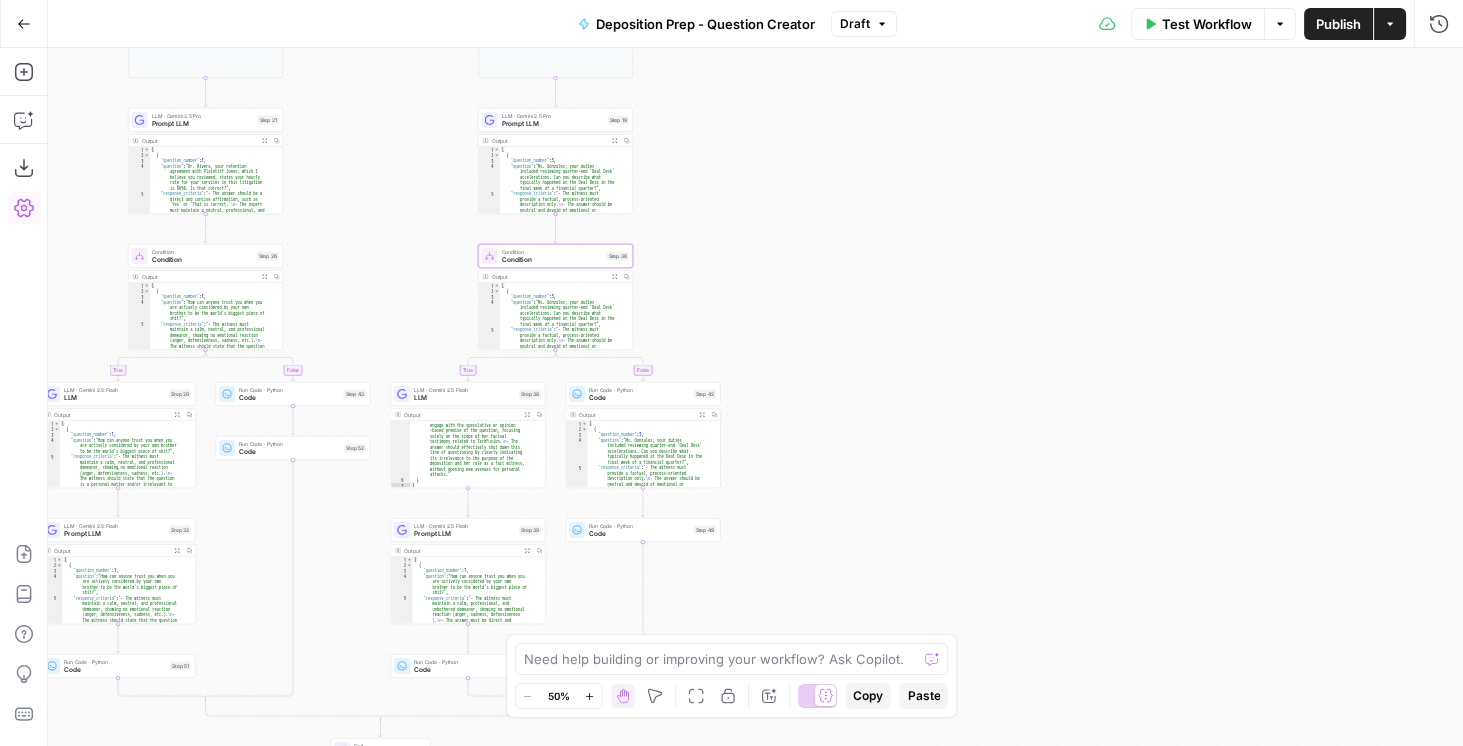 drag, startPoint x: 774, startPoint y: 257, endPoint x: 949, endPoint y: 616, distance: 399.38202 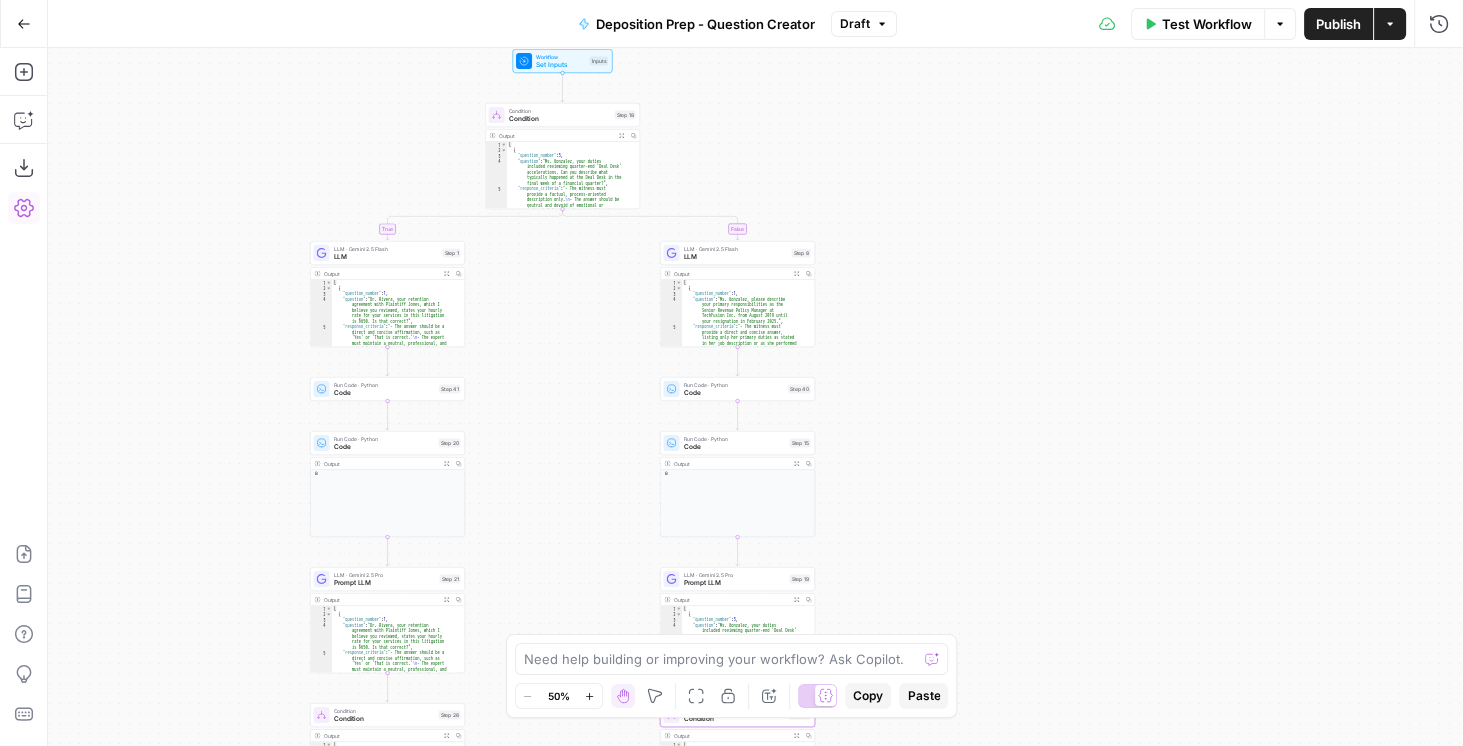 drag, startPoint x: 968, startPoint y: 421, endPoint x: 1066, endPoint y: 708, distance: 303.2705 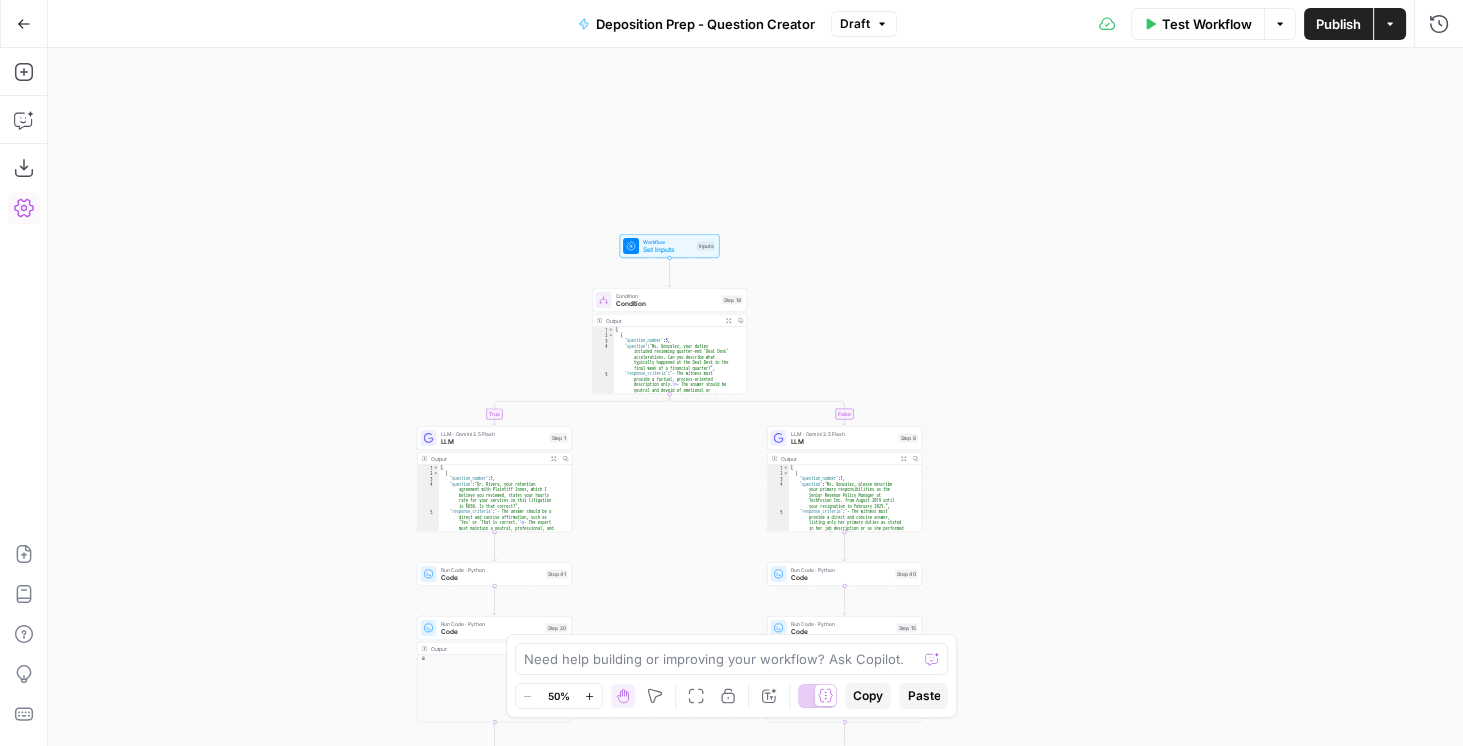 drag, startPoint x: 1070, startPoint y: 441, endPoint x: 1218, endPoint y: 332, distance: 183.80696 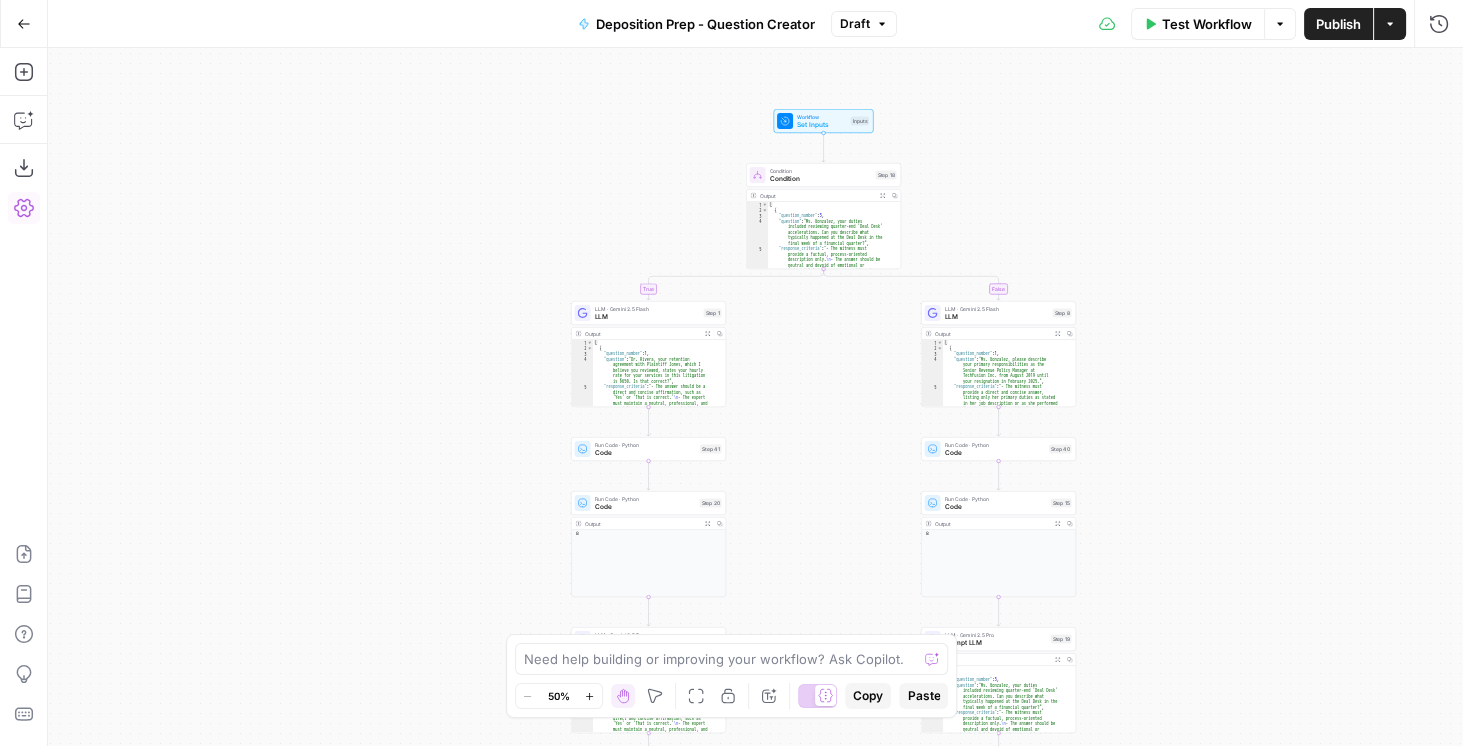 drag, startPoint x: 1294, startPoint y: 429, endPoint x: 1141, endPoint y: 144, distance: 323.4718 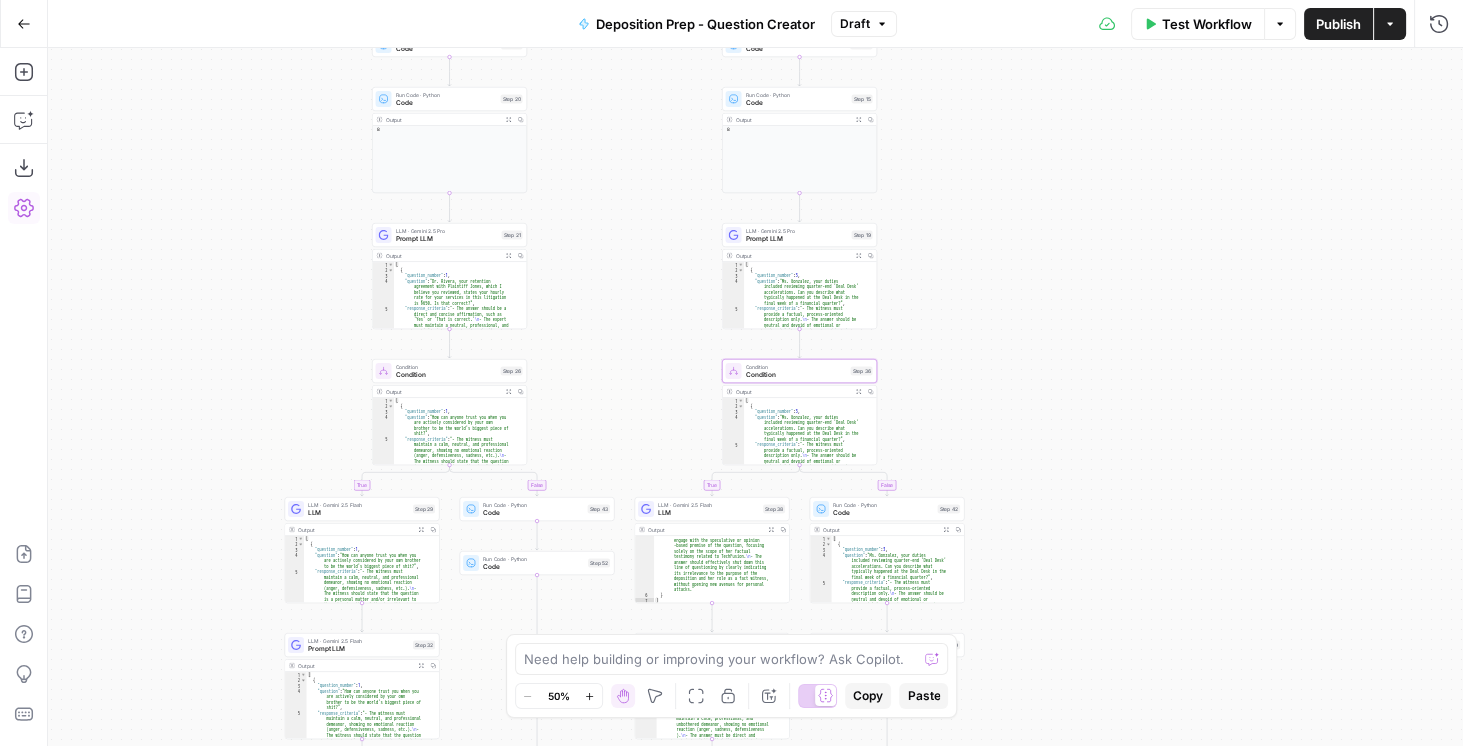 drag, startPoint x: 1148, startPoint y: 323, endPoint x: 1193, endPoint y: 440, distance: 125.35549 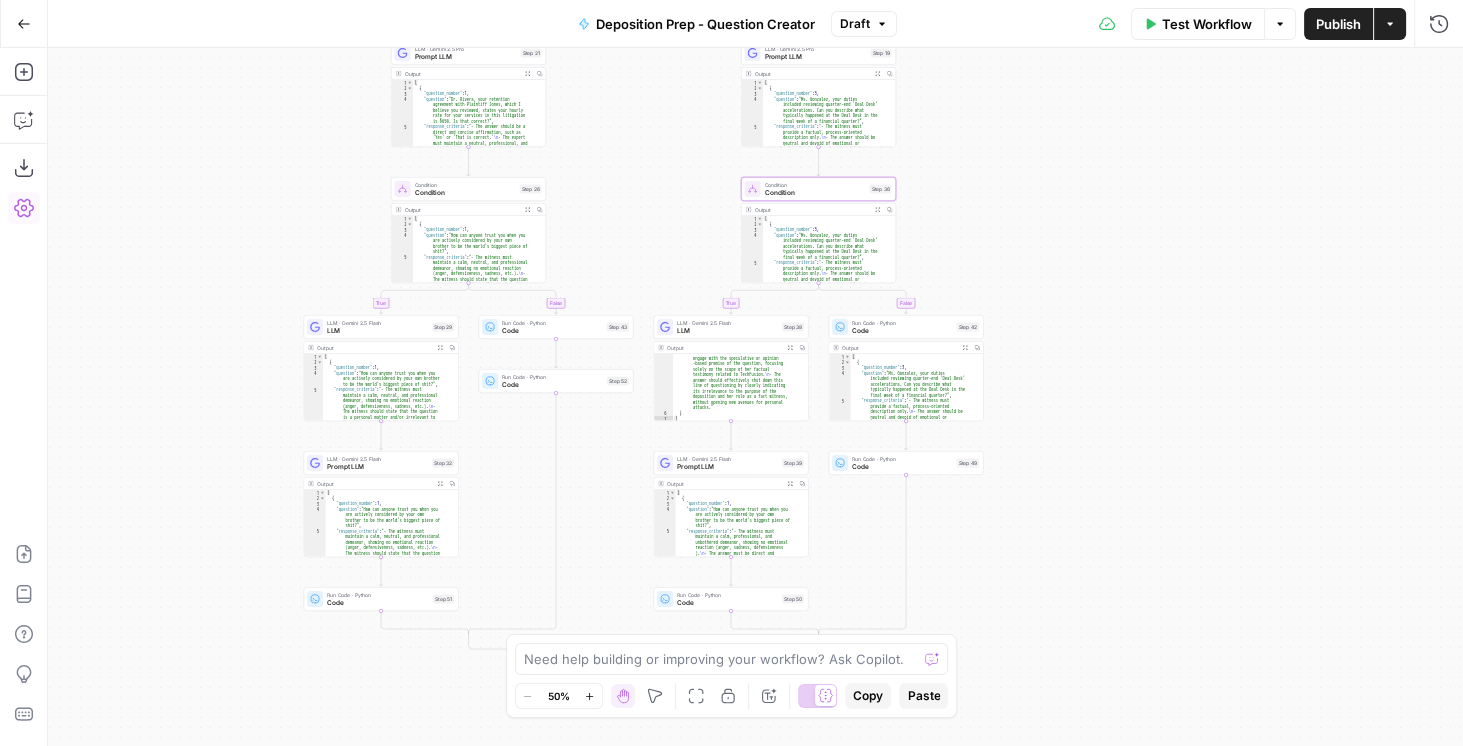 drag, startPoint x: 1190, startPoint y: 450, endPoint x: 1241, endPoint y: 454, distance: 51.156624 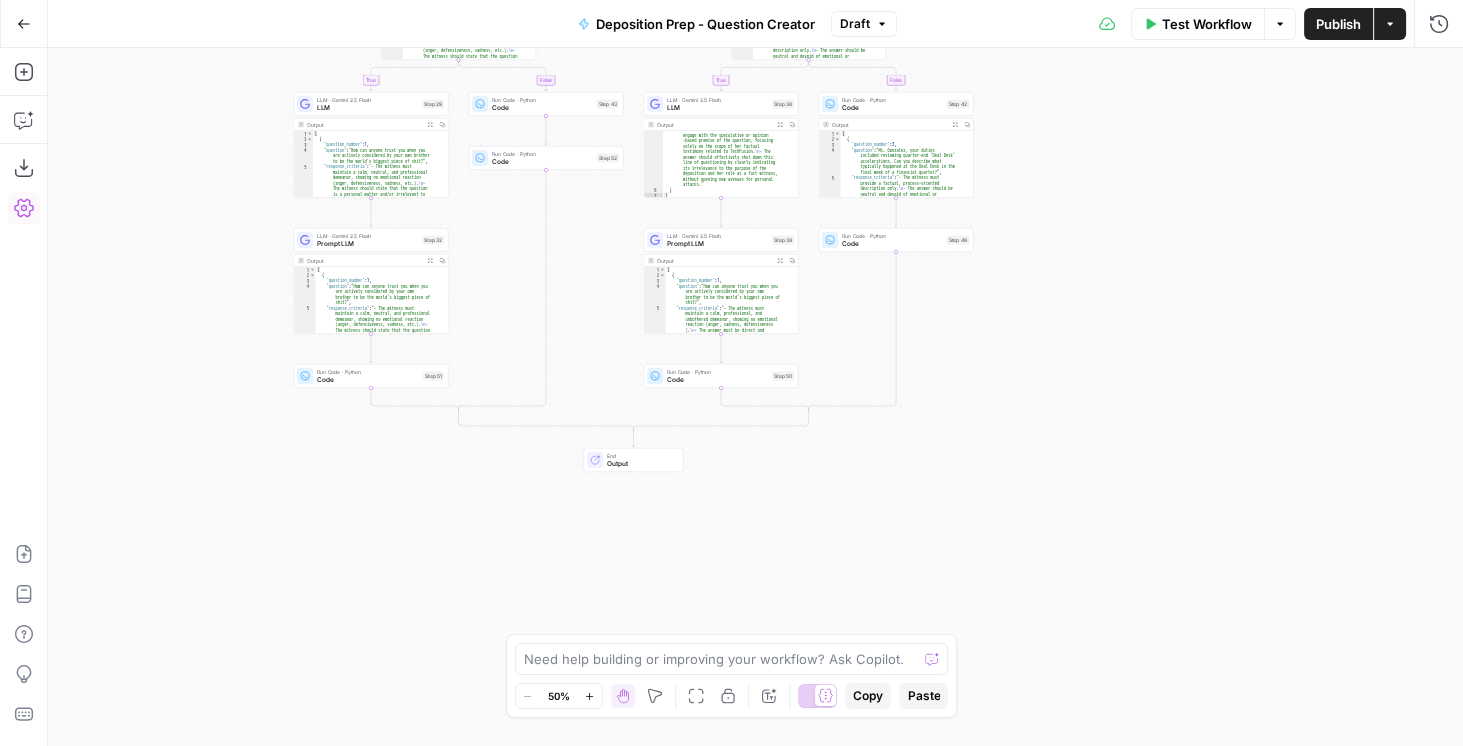 drag, startPoint x: 1229, startPoint y: 371, endPoint x: 1225, endPoint y: 348, distance: 23.345236 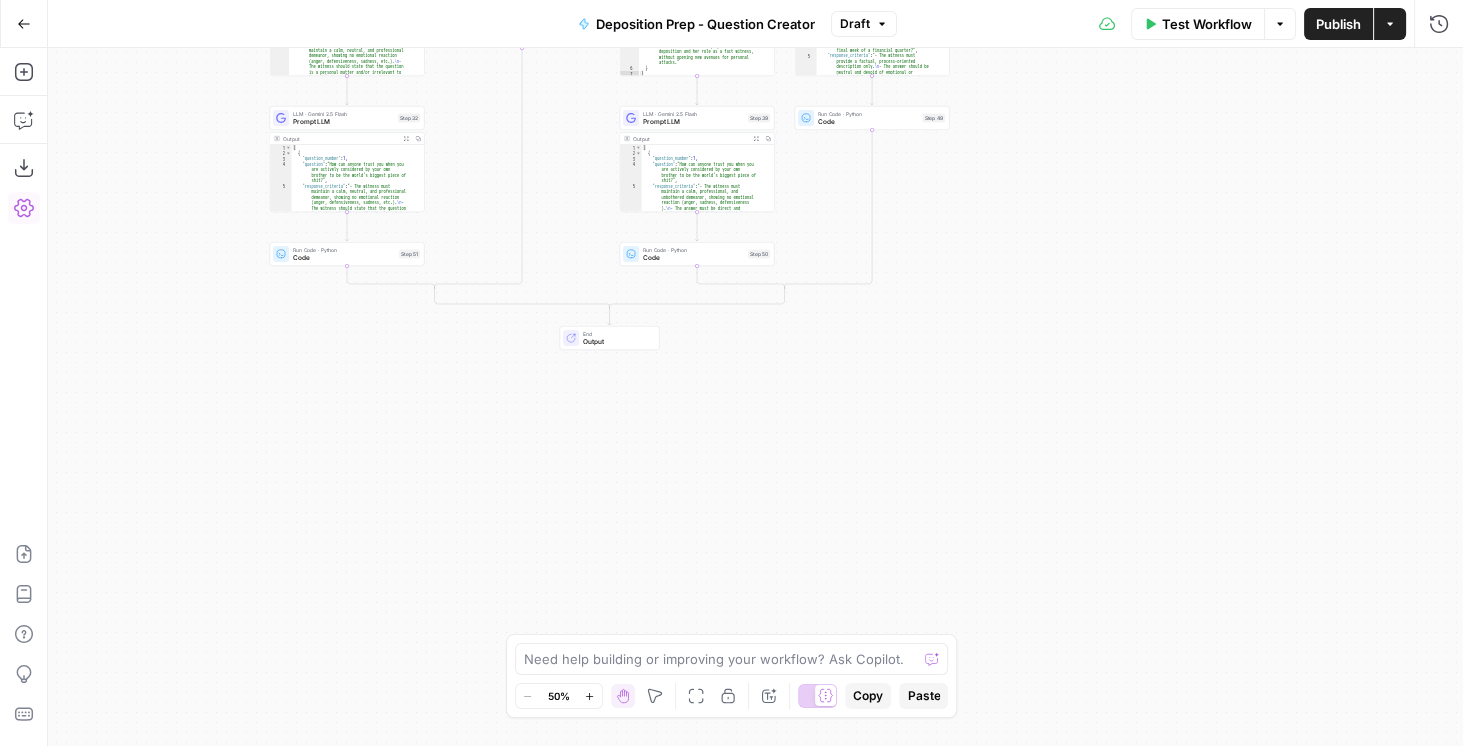 drag, startPoint x: 1190, startPoint y: 350, endPoint x: 1200, endPoint y: 592, distance: 242.20653 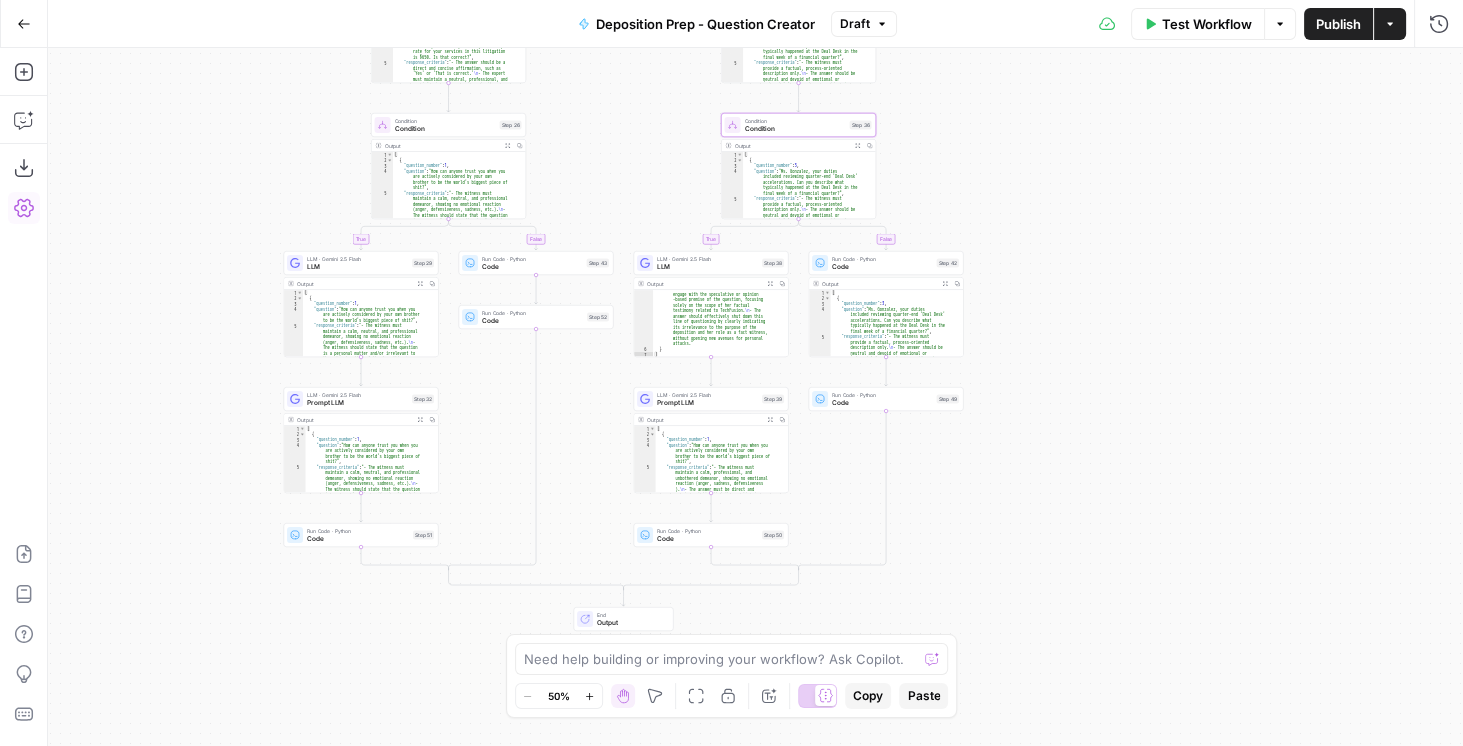drag, startPoint x: 1112, startPoint y: 271, endPoint x: 1125, endPoint y: 632, distance: 361.234 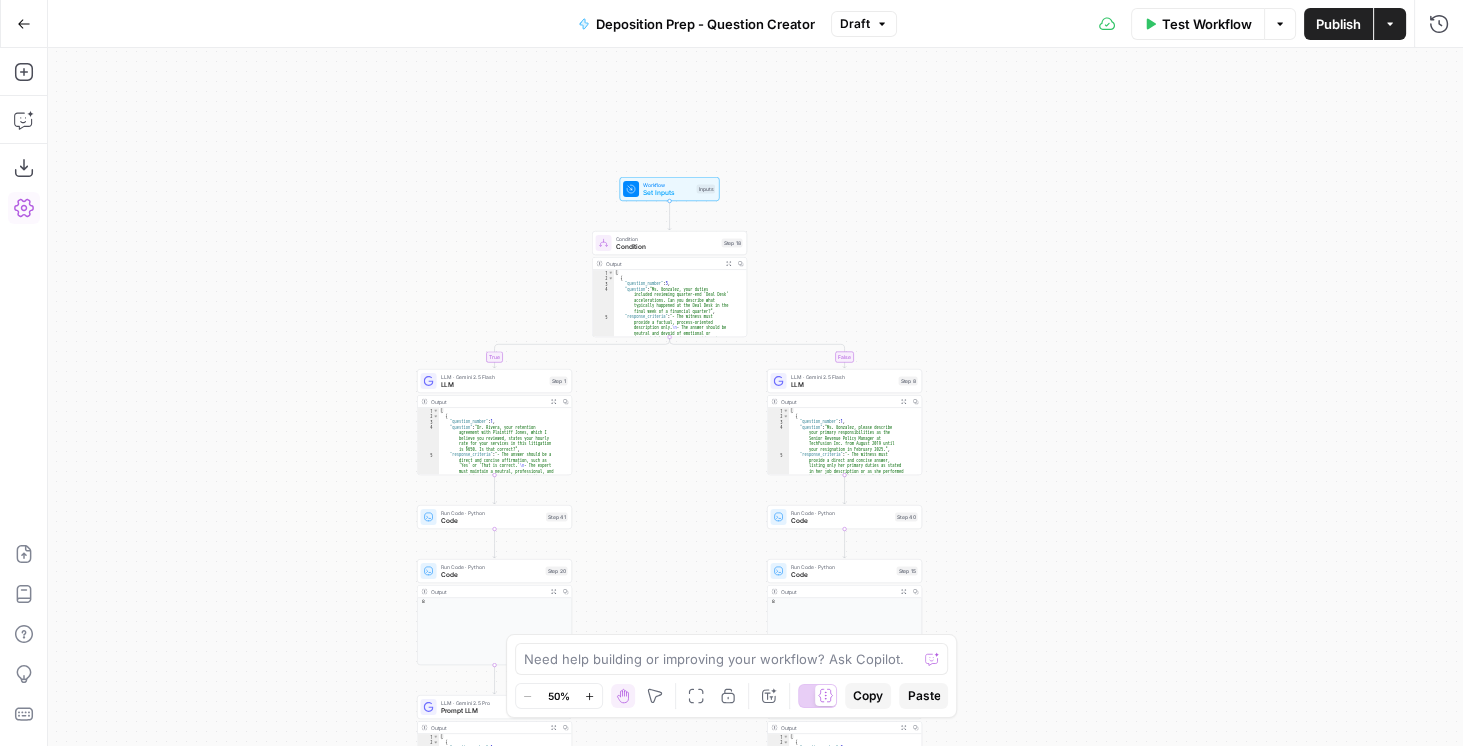 drag, startPoint x: 1014, startPoint y: 248, endPoint x: 1022, endPoint y: 285, distance: 37.85499 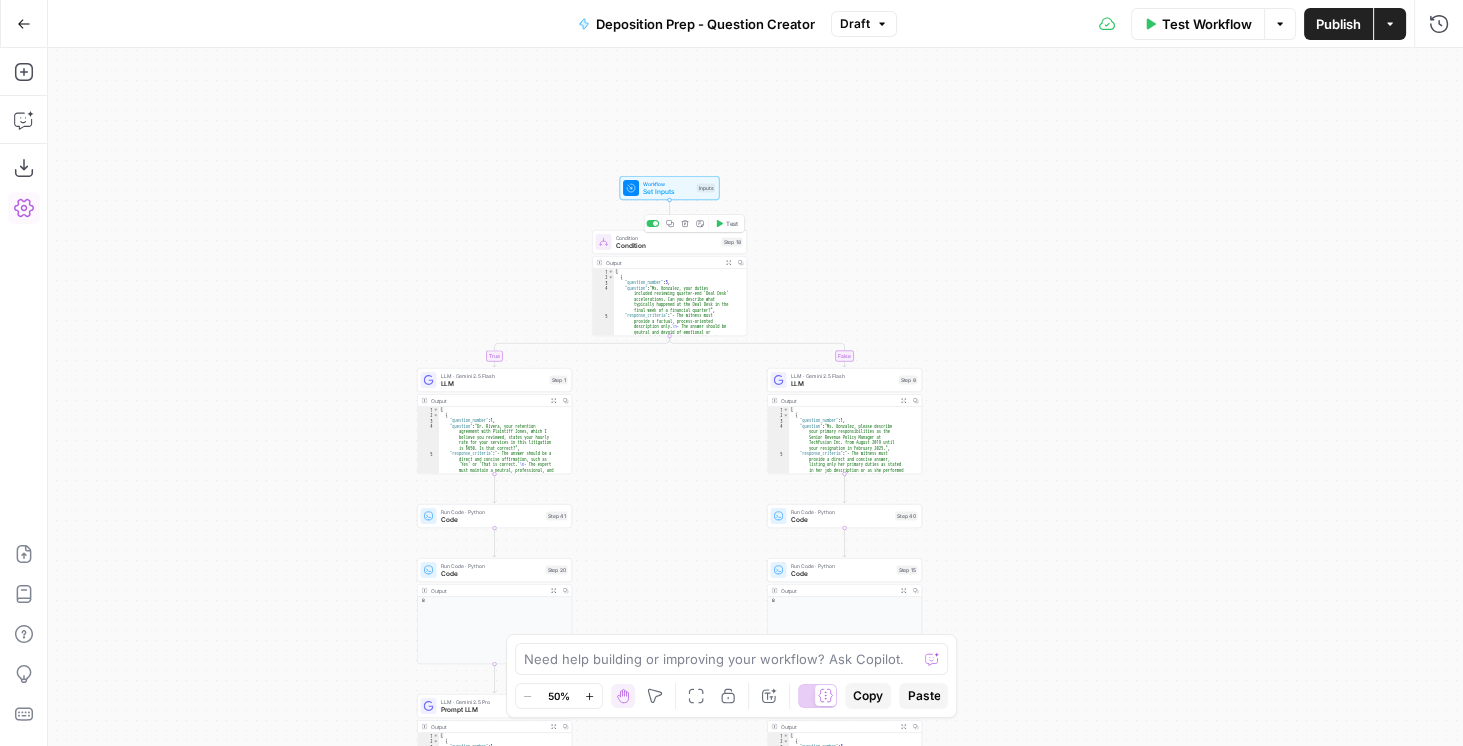 click on "Condition" at bounding box center (667, 246) 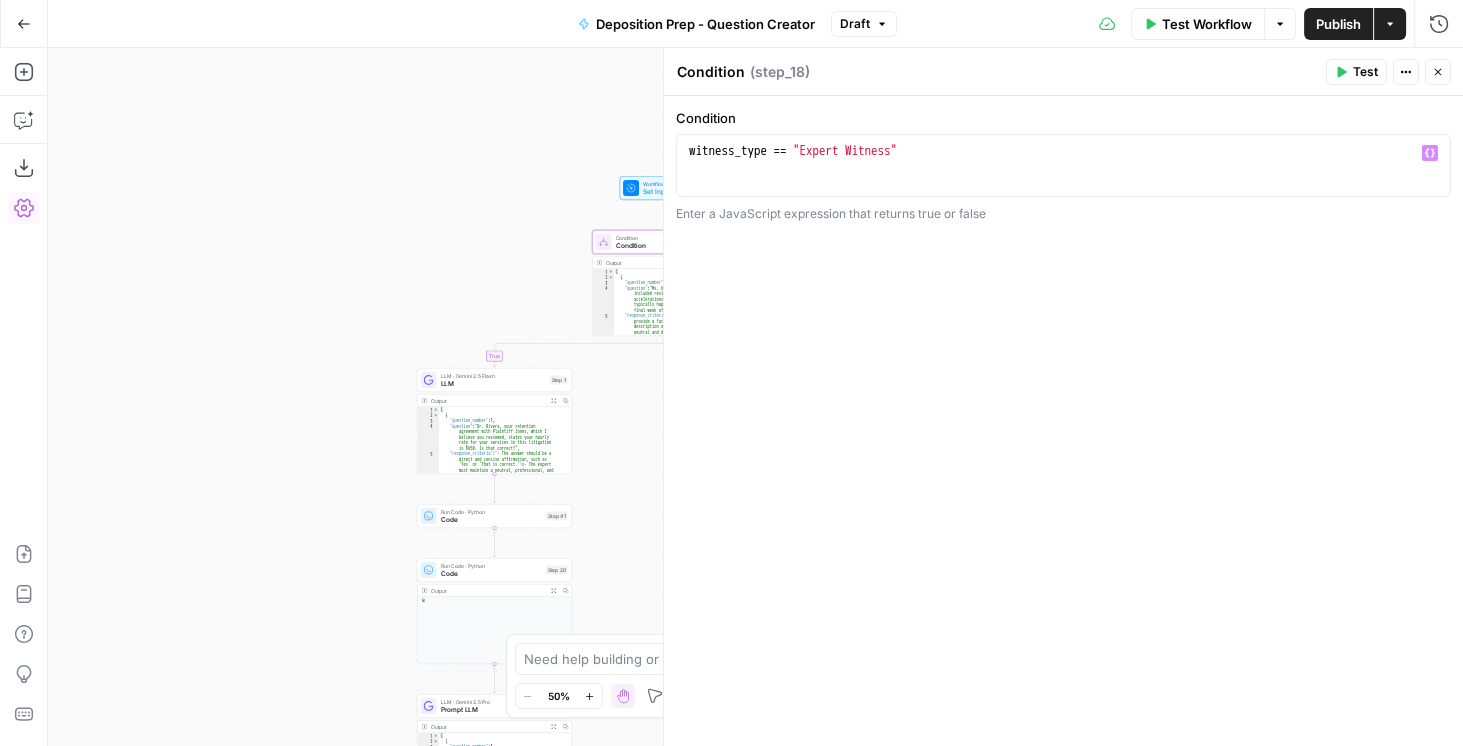 type on "**********" 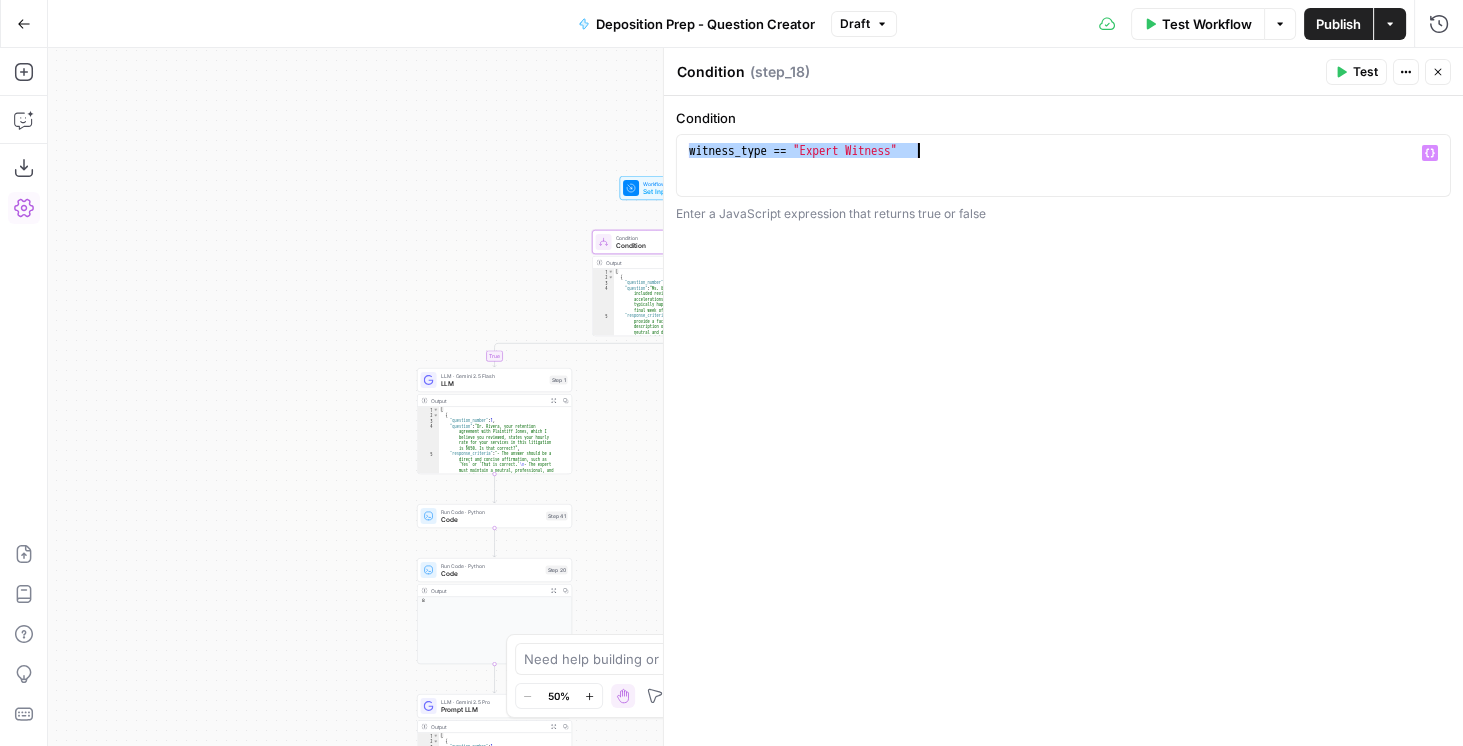 drag, startPoint x: 694, startPoint y: 156, endPoint x: 929, endPoint y: 158, distance: 235.00851 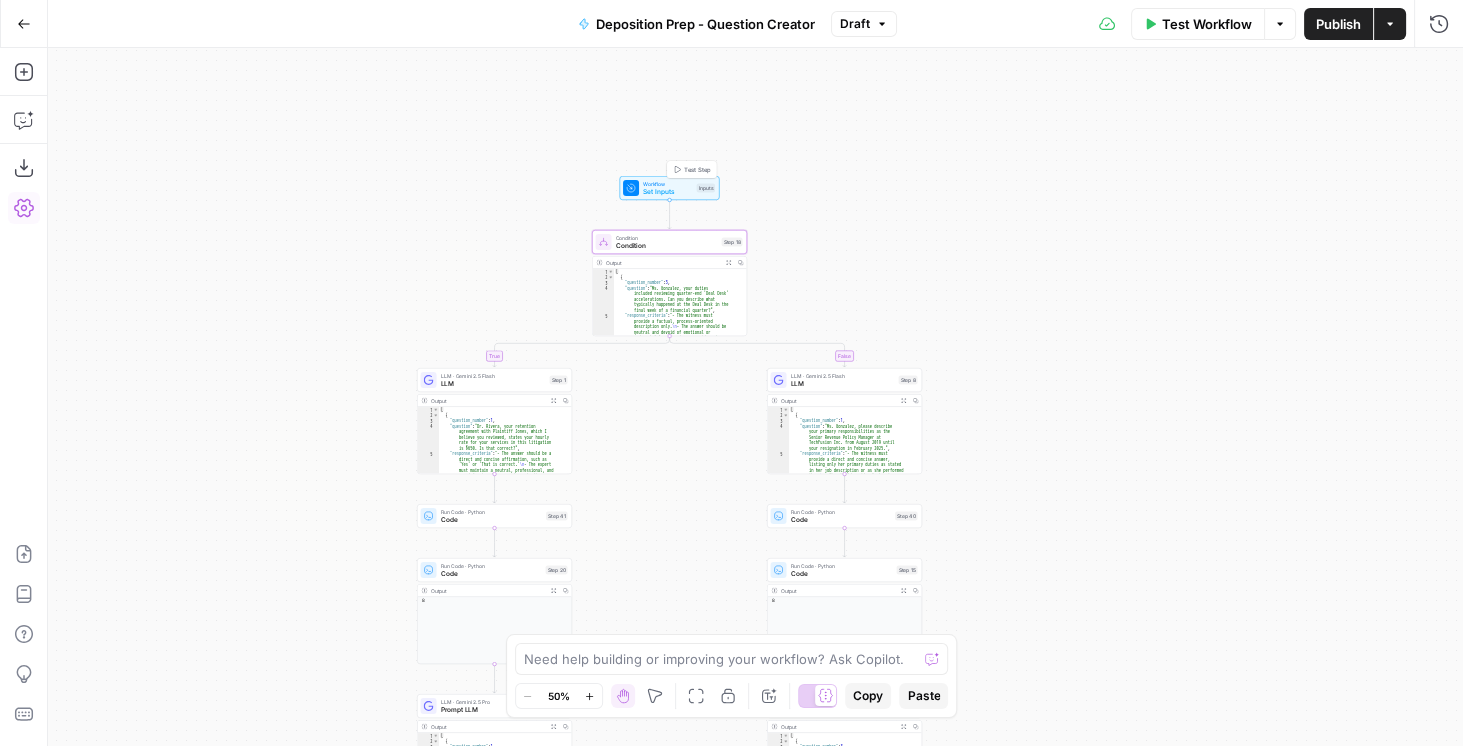 click on "Set Inputs" at bounding box center (668, 192) 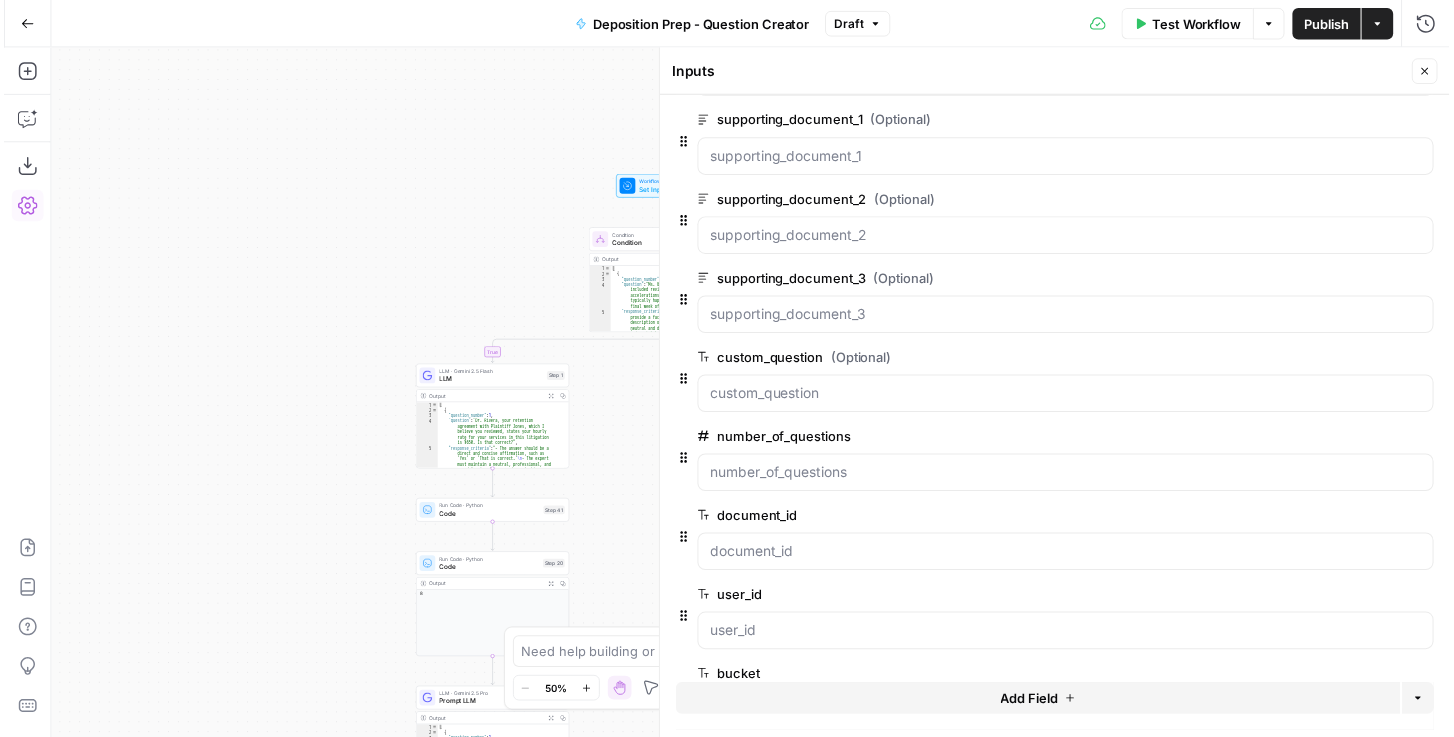scroll, scrollTop: 243, scrollLeft: 0, axis: vertical 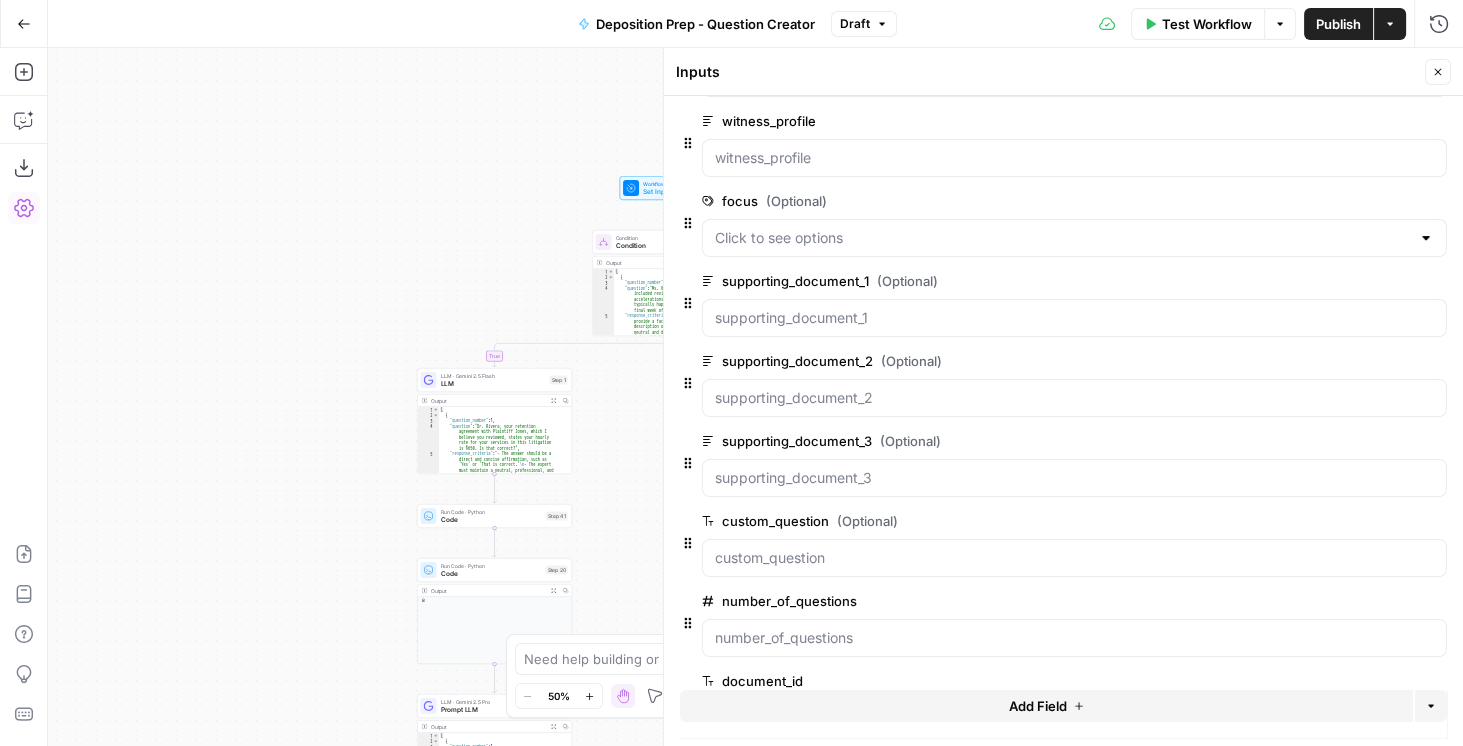click 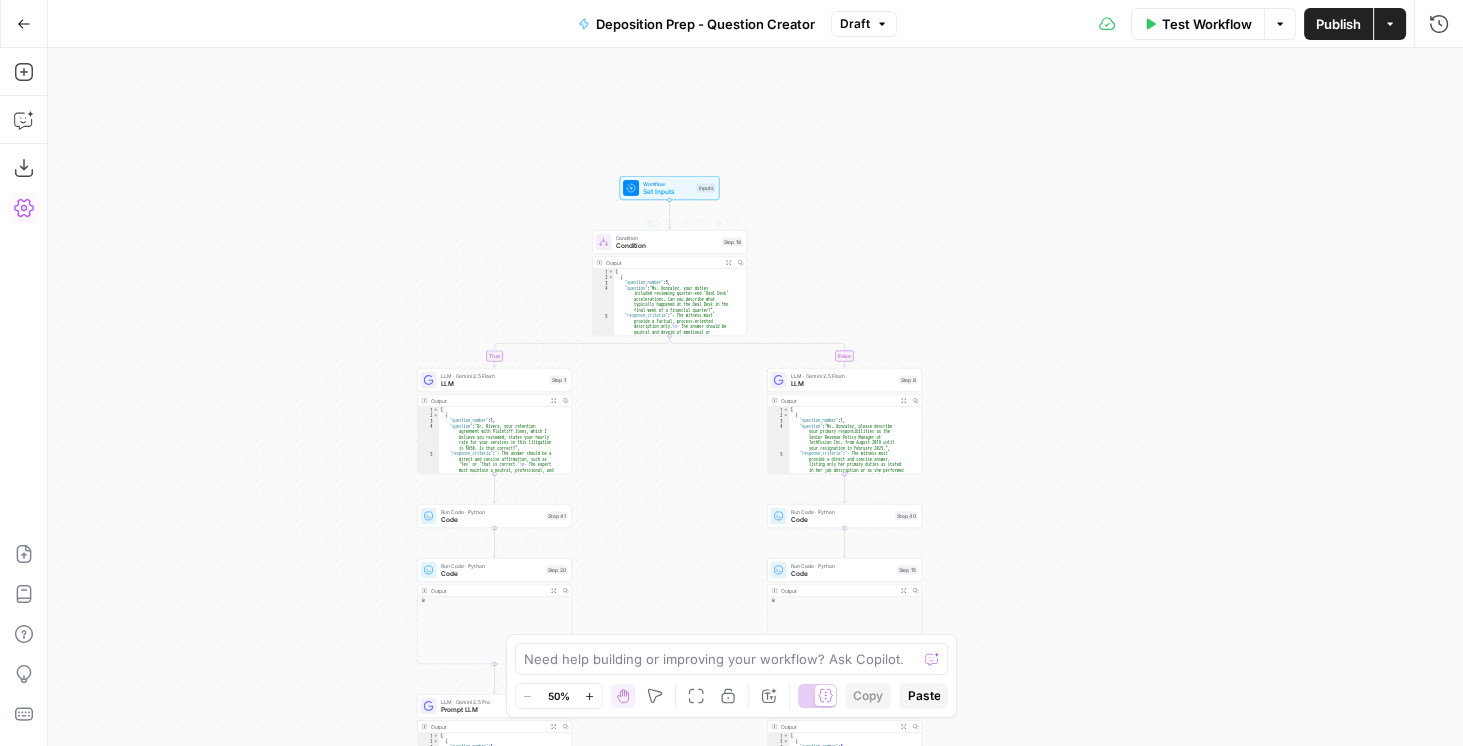 click on "Condition" at bounding box center (667, 246) 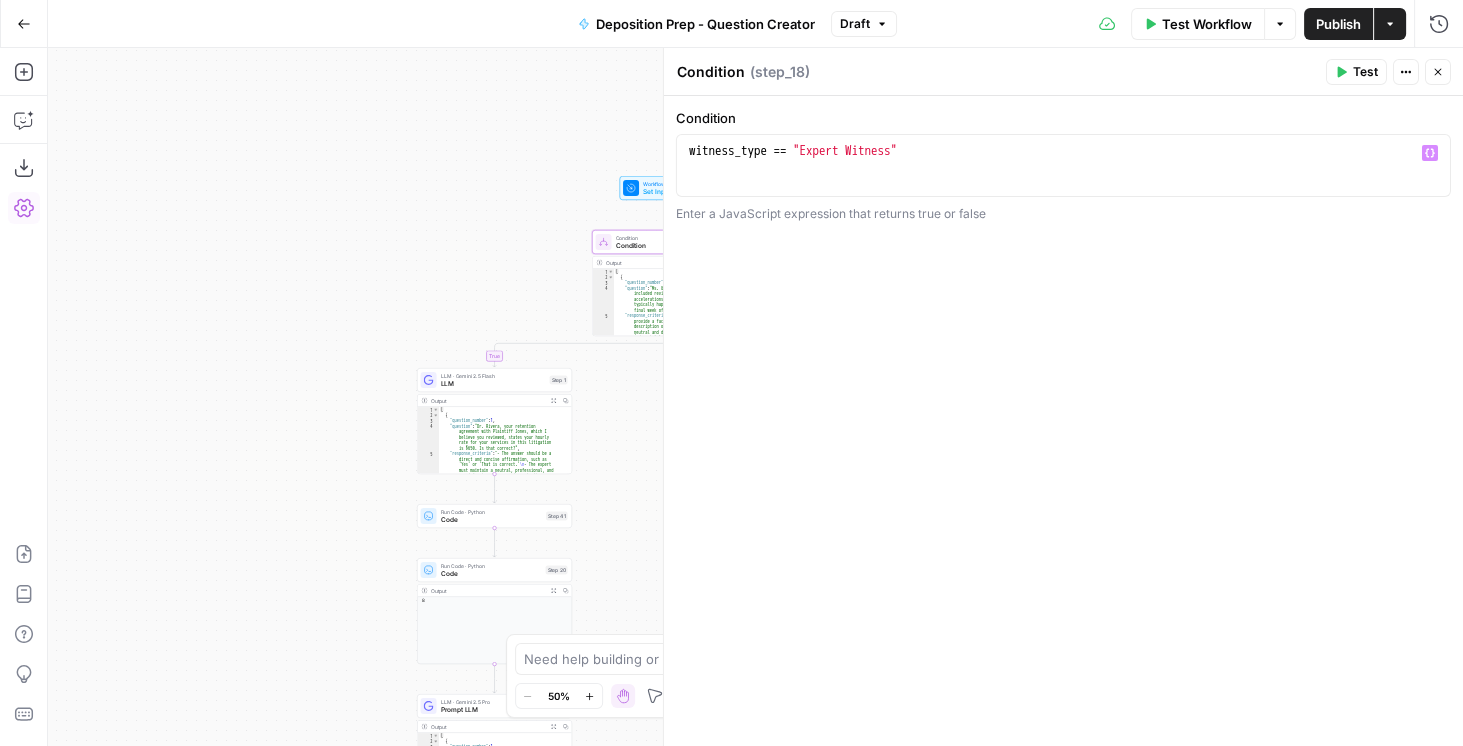 type on "**********" 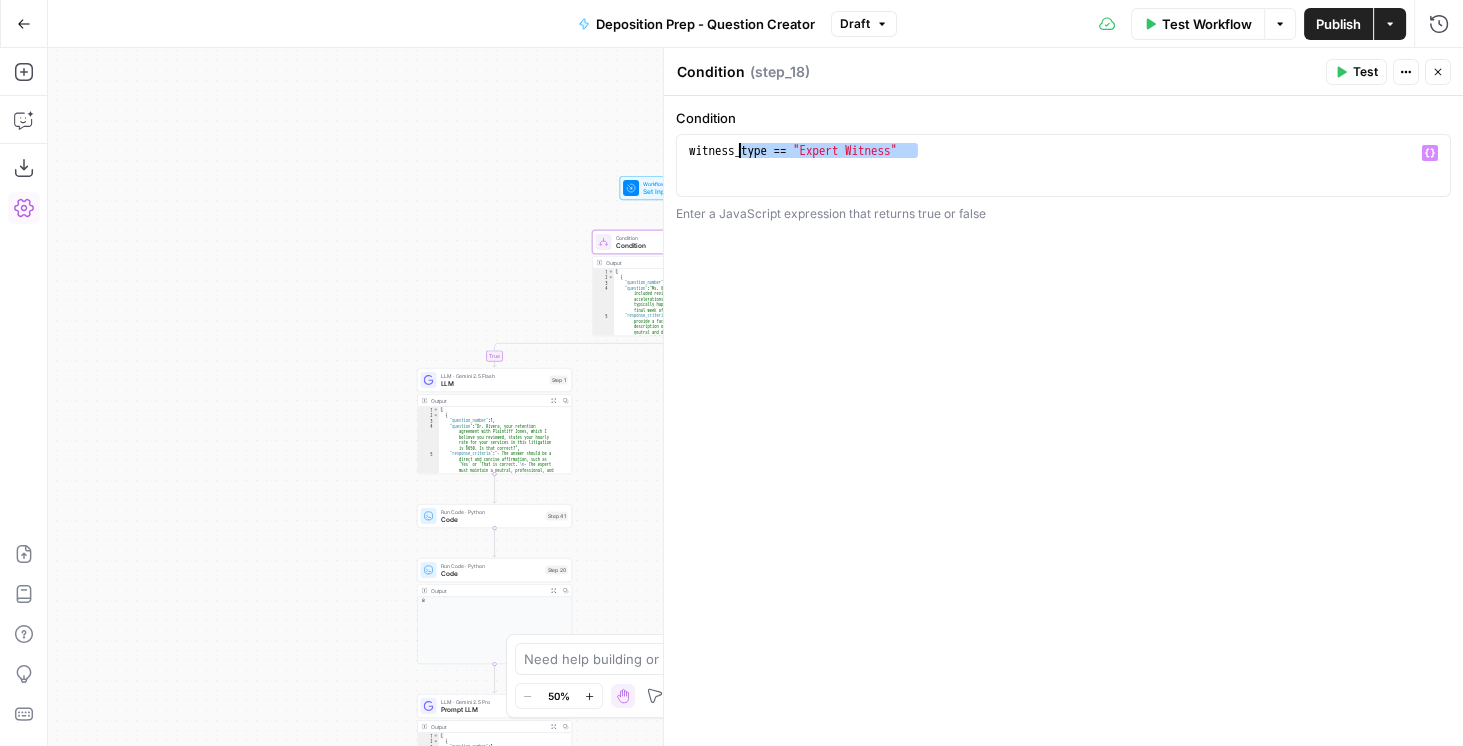 drag, startPoint x: 935, startPoint y: 148, endPoint x: 735, endPoint y: 154, distance: 200.08998 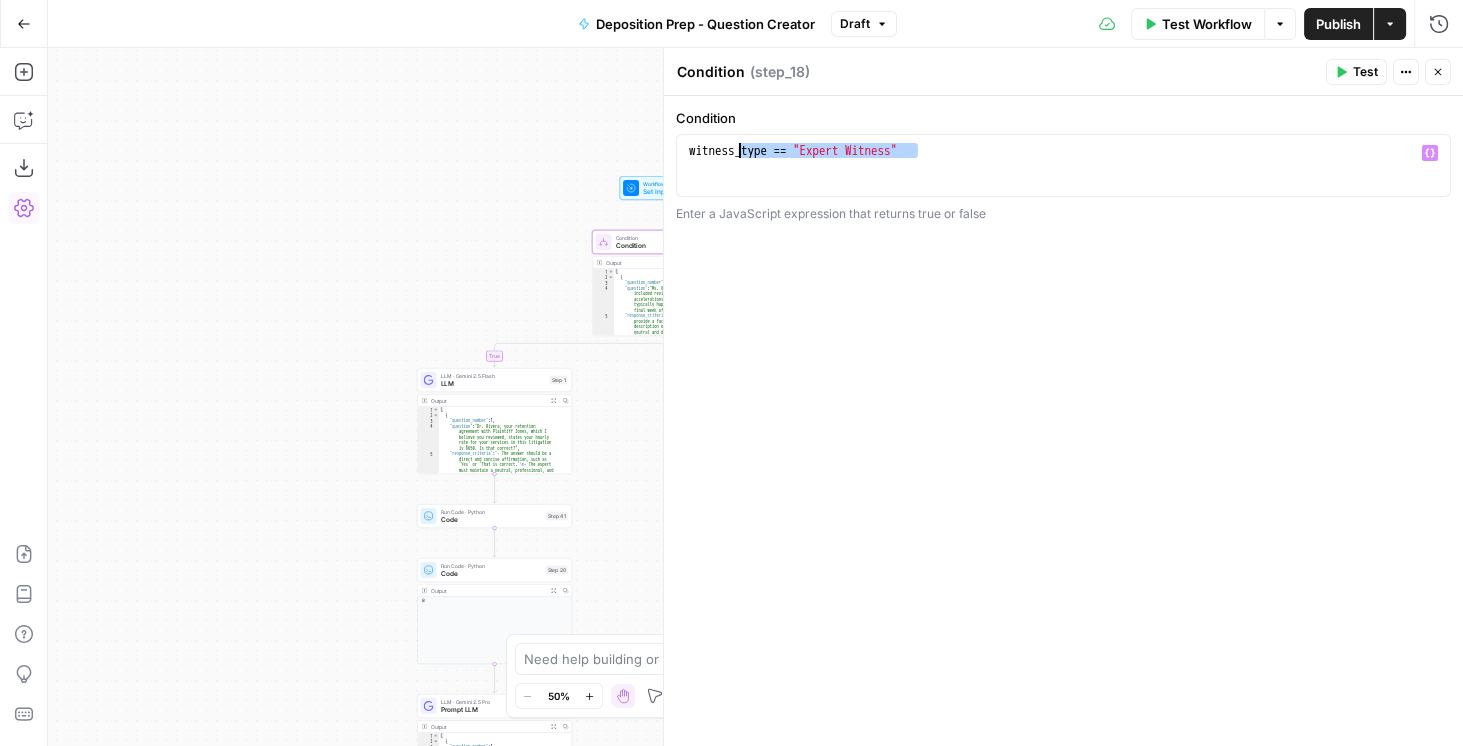 click on "Close" at bounding box center [1438, 72] 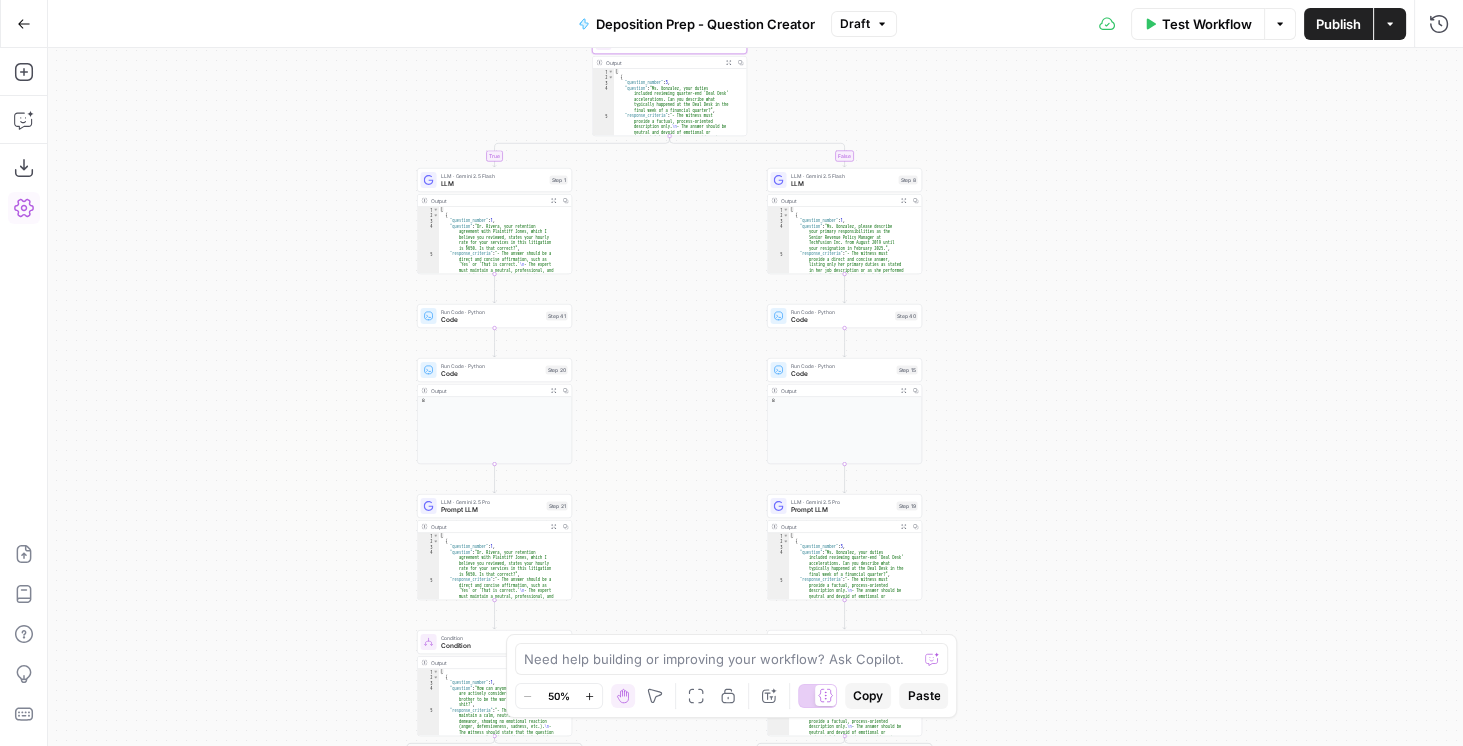 click on "Test Workflow" at bounding box center [1207, 24] 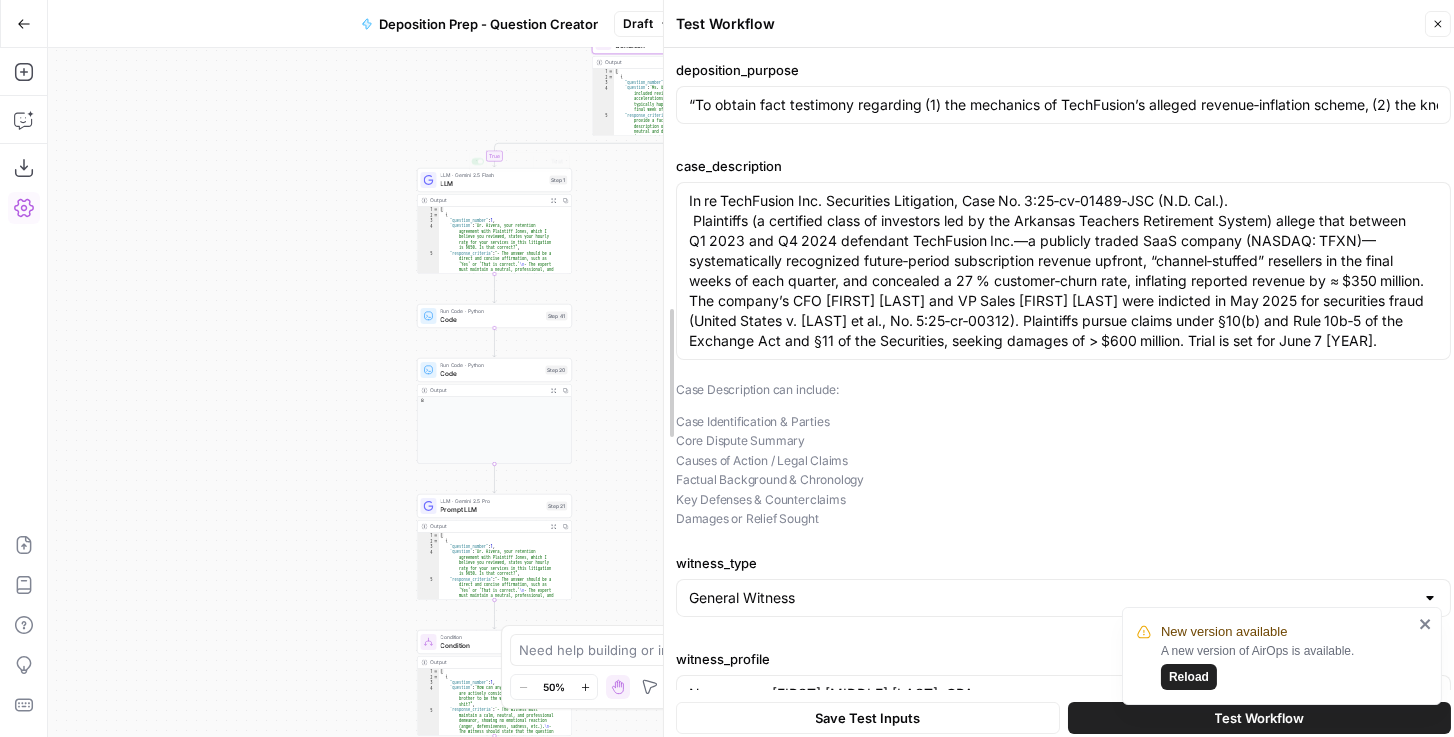 drag, startPoint x: 1040, startPoint y: 141, endPoint x: 59, endPoint y: 202, distance: 982.8947 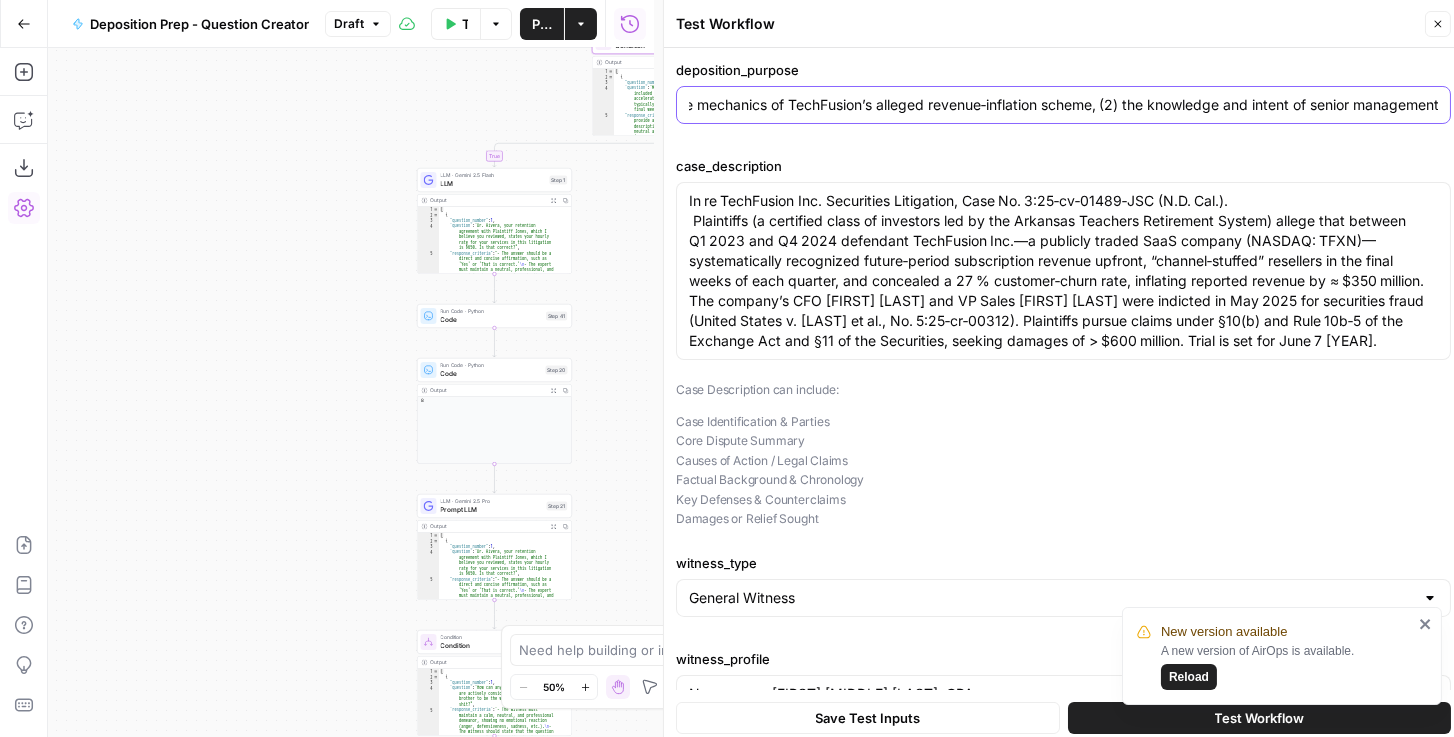 scroll, scrollTop: 0, scrollLeft: 1086, axis: horizontal 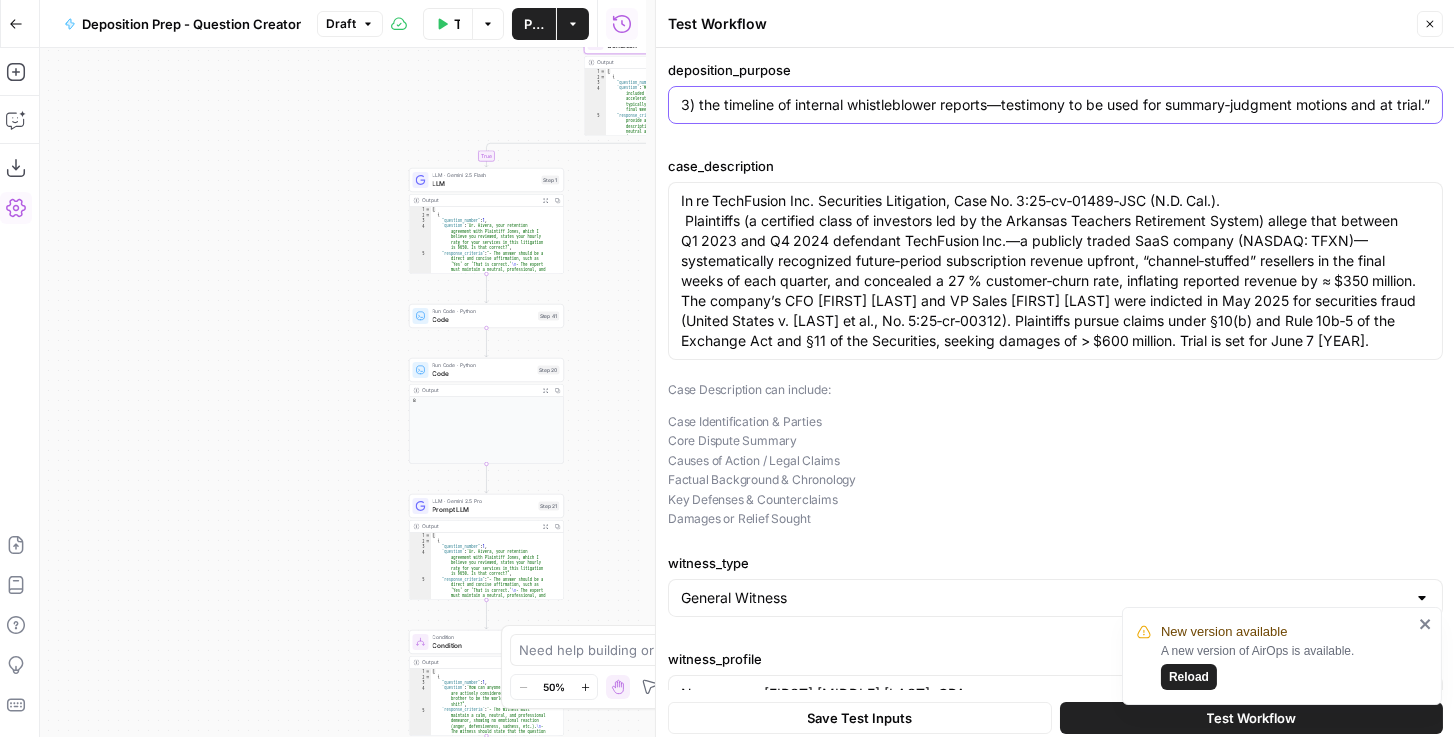 drag, startPoint x: 696, startPoint y: 107, endPoint x: 1424, endPoint y: 117, distance: 728.06866 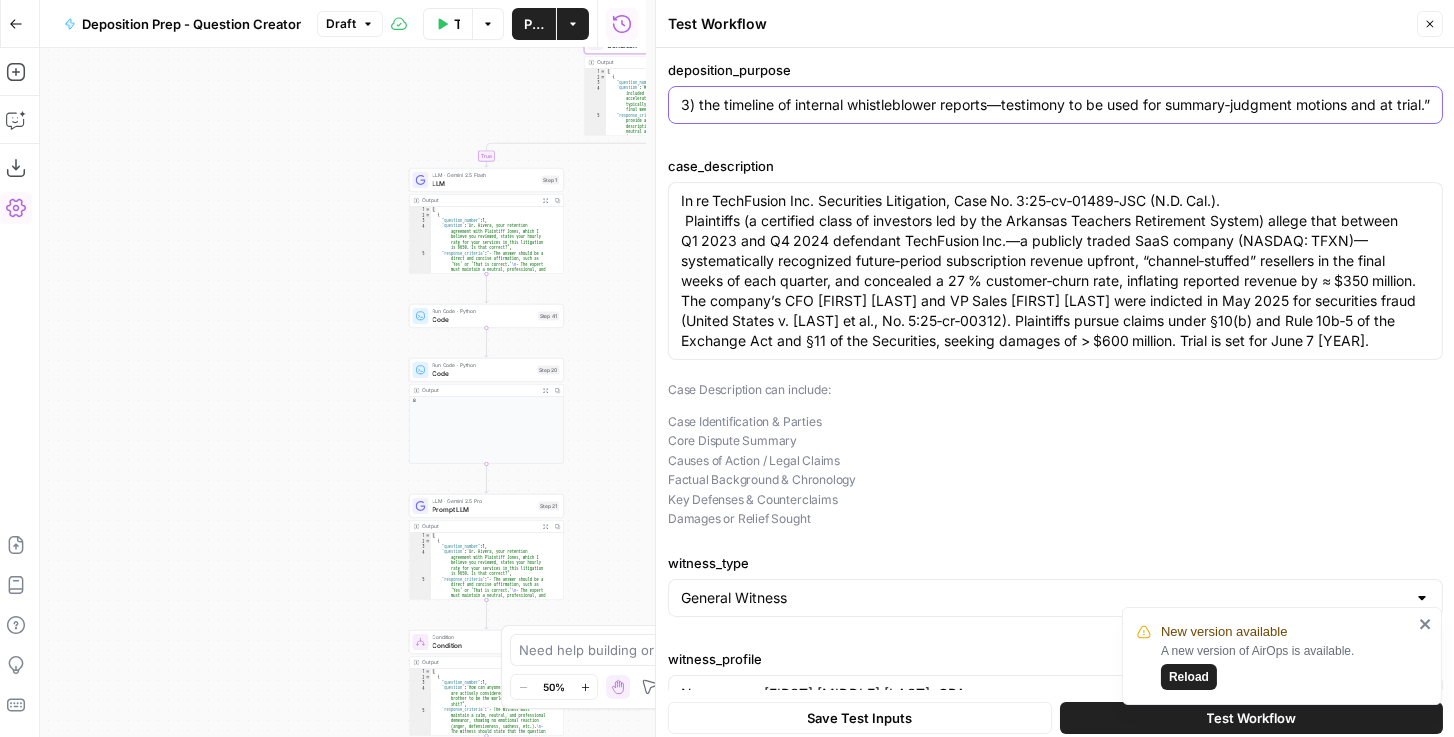 click on "“To obtain fact testimony regarding (1) the mechanics of TechFusion’s alleged revenue‑inflation scheme, (2) the knowledge and intent of senior management, and (3) the timeline of internal whistleblower reports—testimony to be used for summary‑judgment motions and at trial.”" at bounding box center [1055, 105] 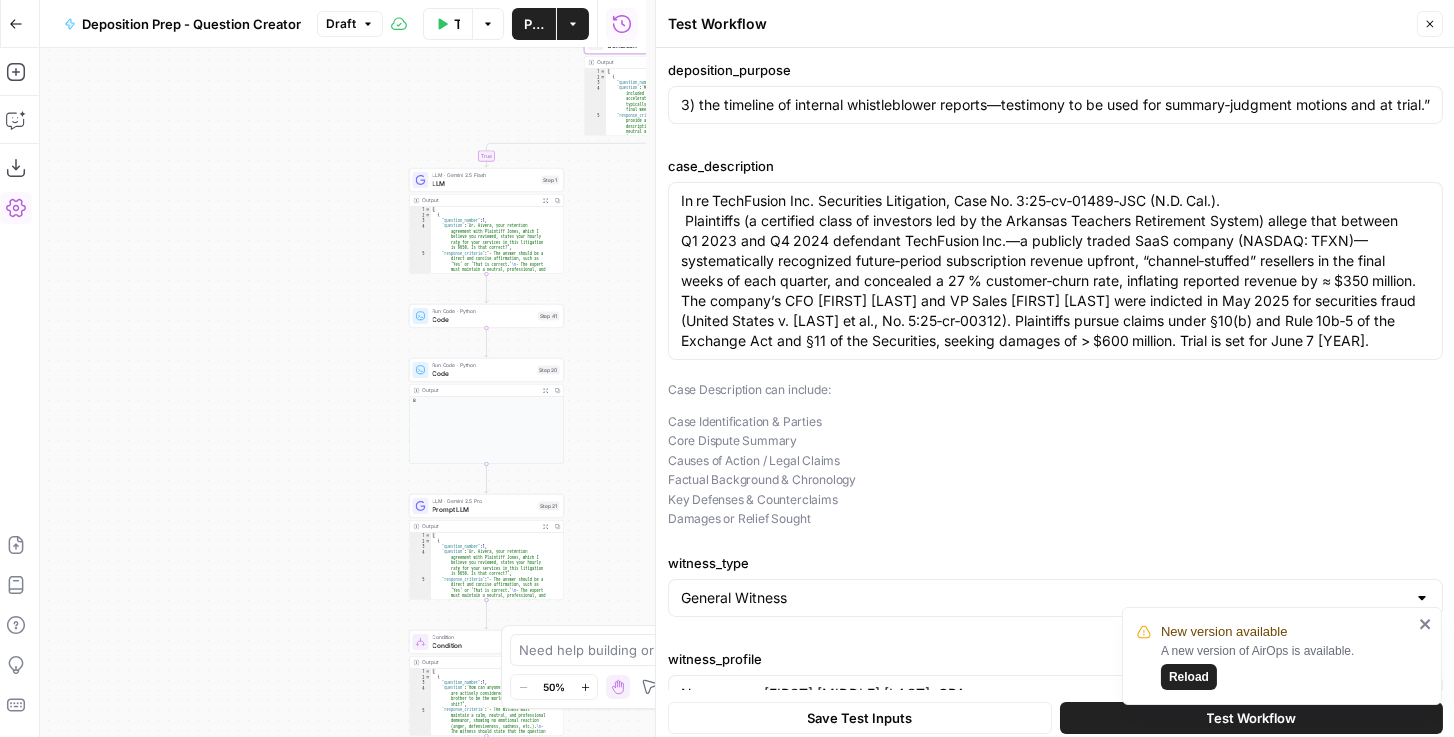 scroll, scrollTop: 0, scrollLeft: 0, axis: both 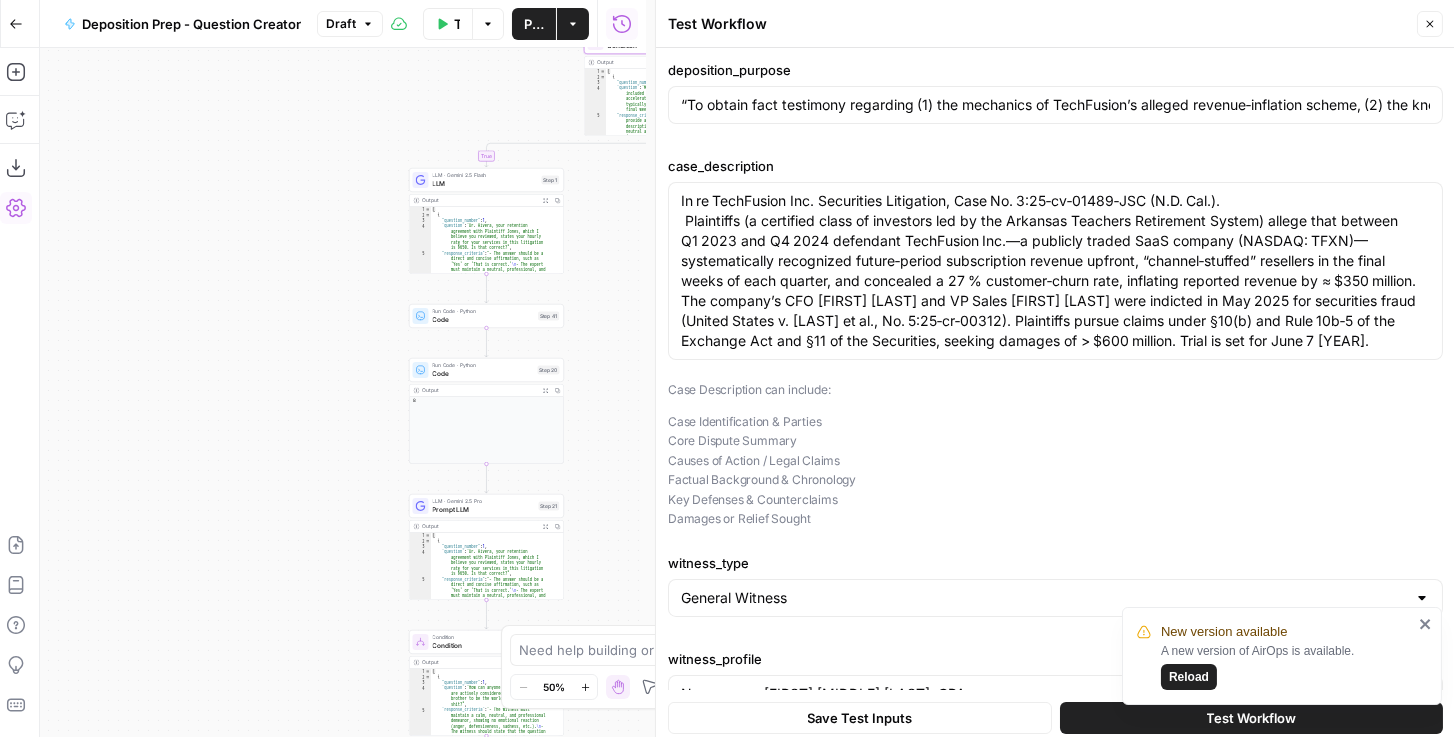 click 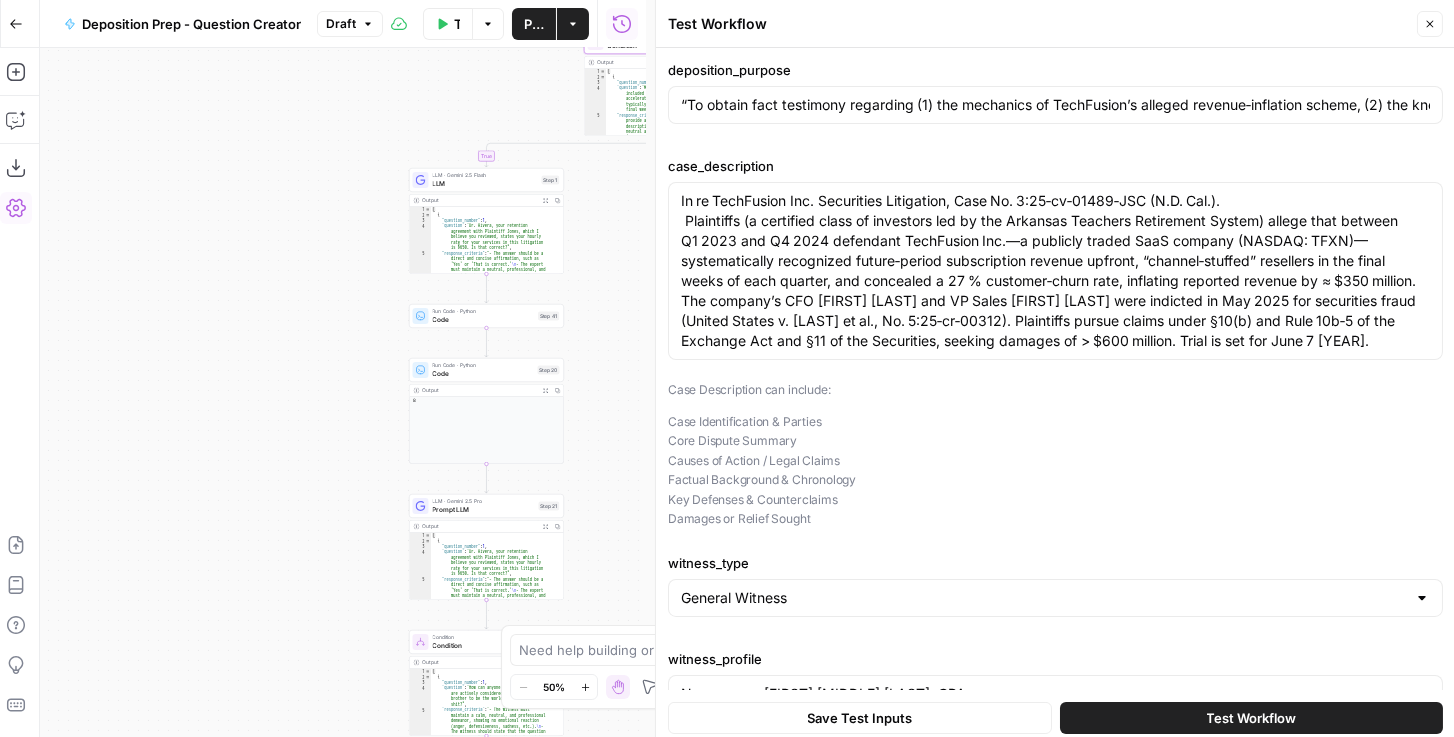 drag, startPoint x: 775, startPoint y: 63, endPoint x: 690, endPoint y: 57, distance: 85.2115 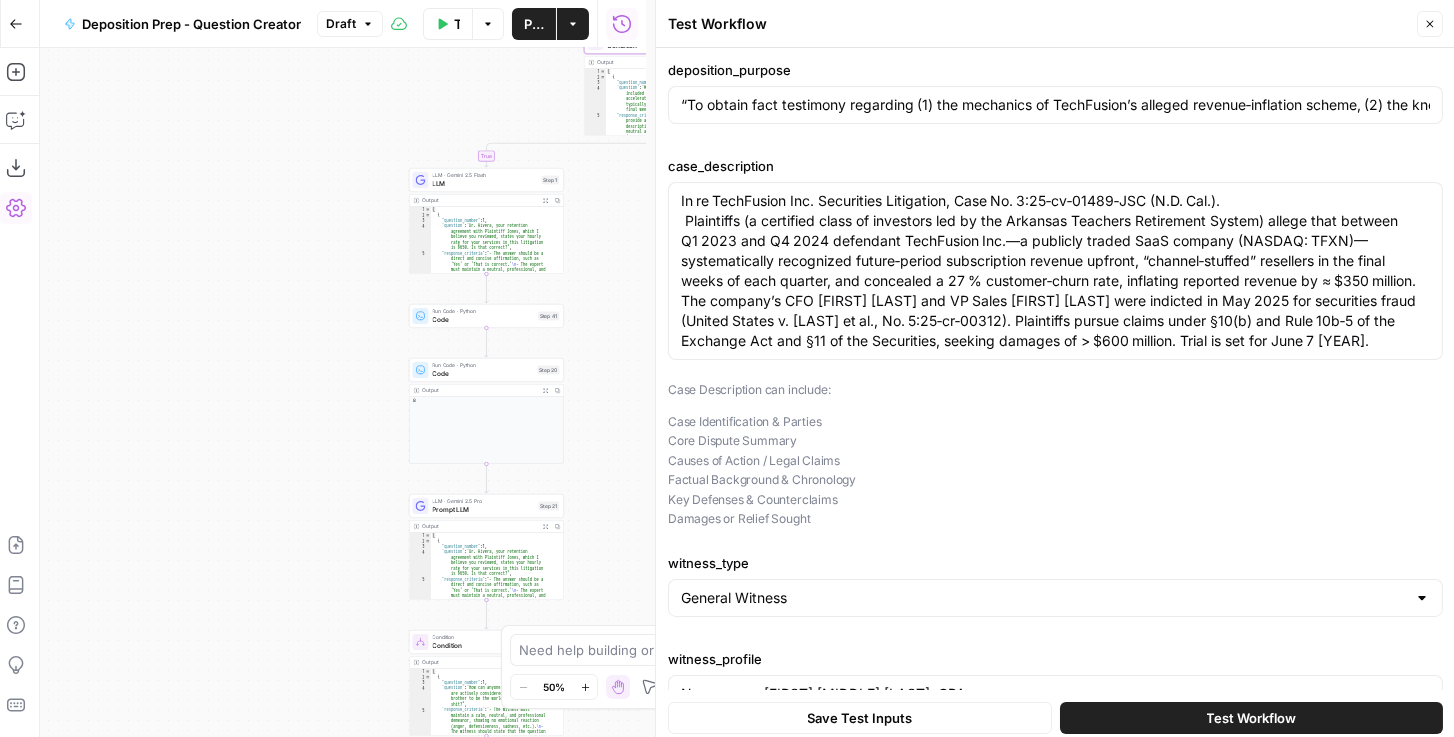 drag, startPoint x: 816, startPoint y: 518, endPoint x: 667, endPoint y: 385, distance: 199.72481 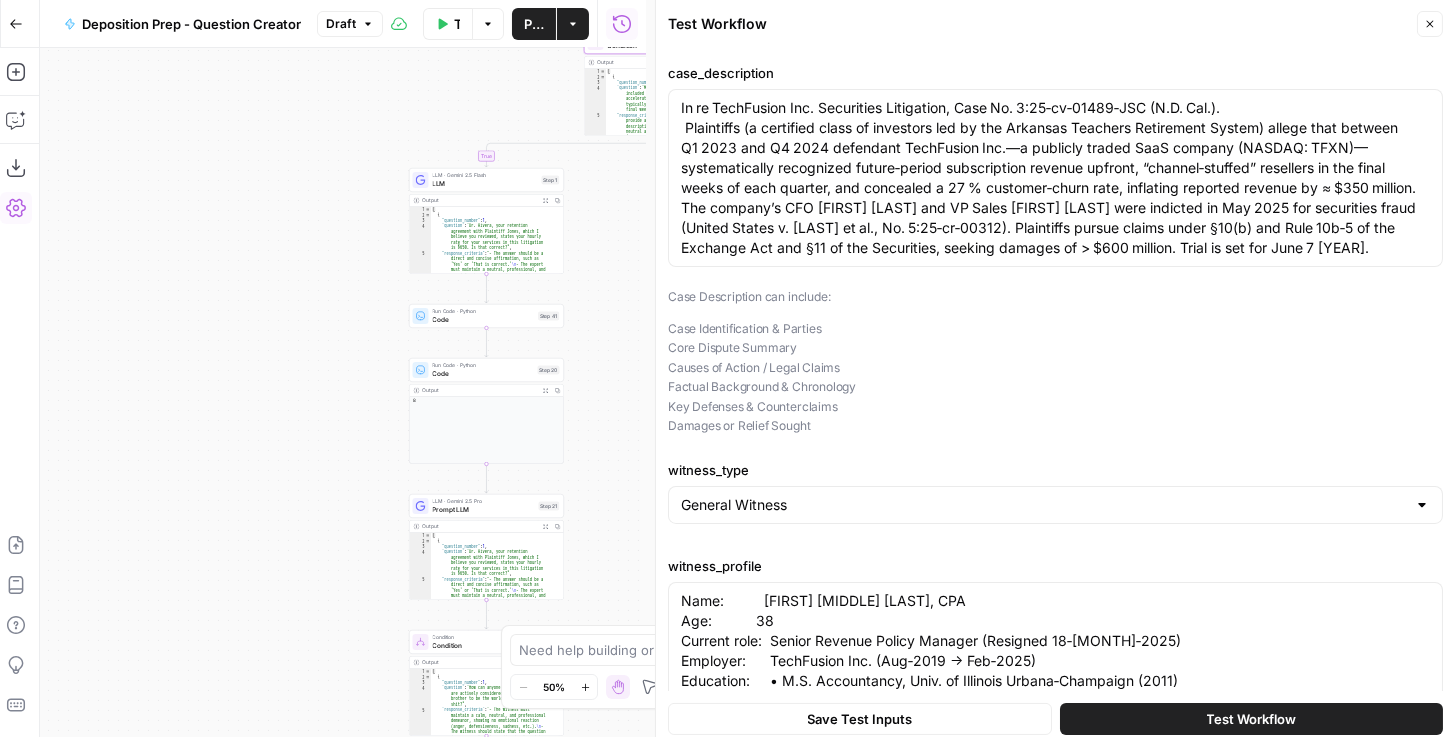 scroll, scrollTop: 171, scrollLeft: 0, axis: vertical 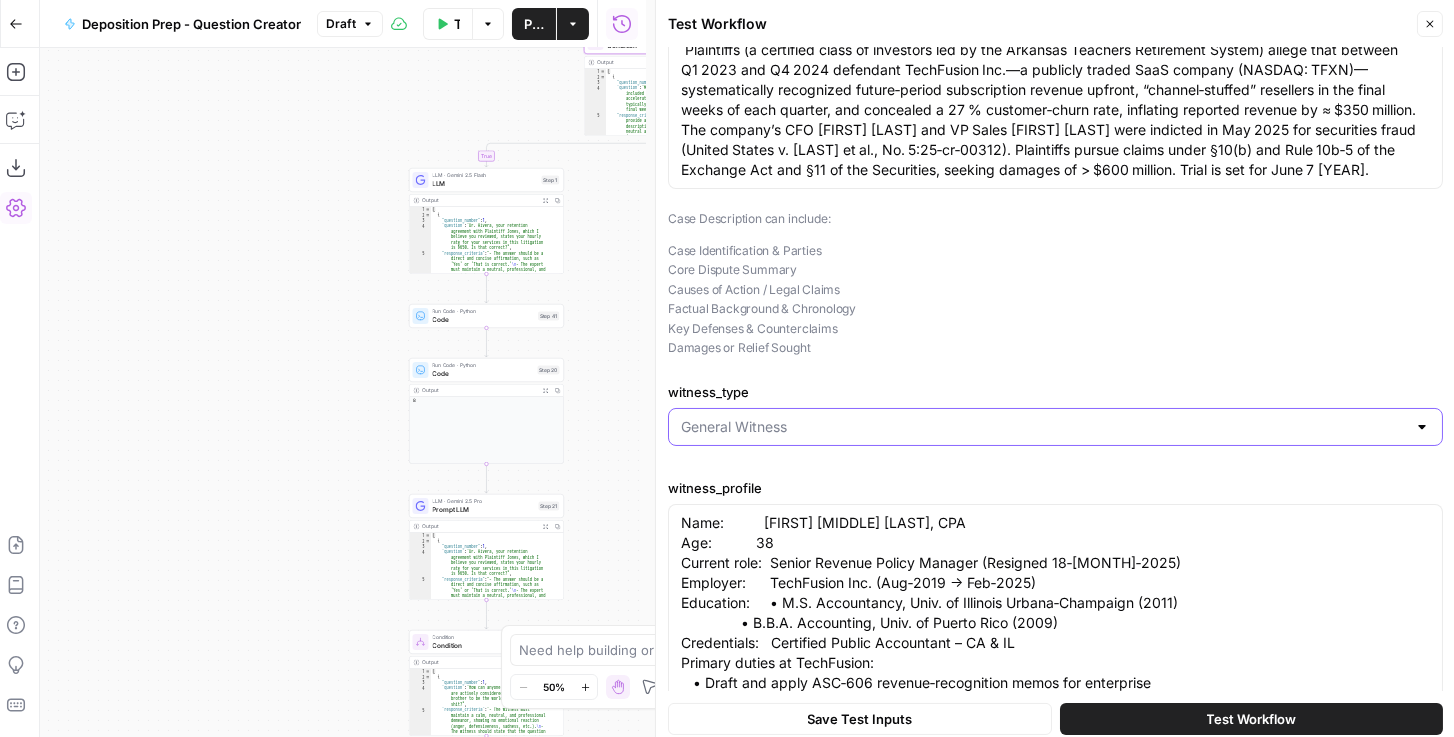 click on "witness_type" at bounding box center [1043, 427] 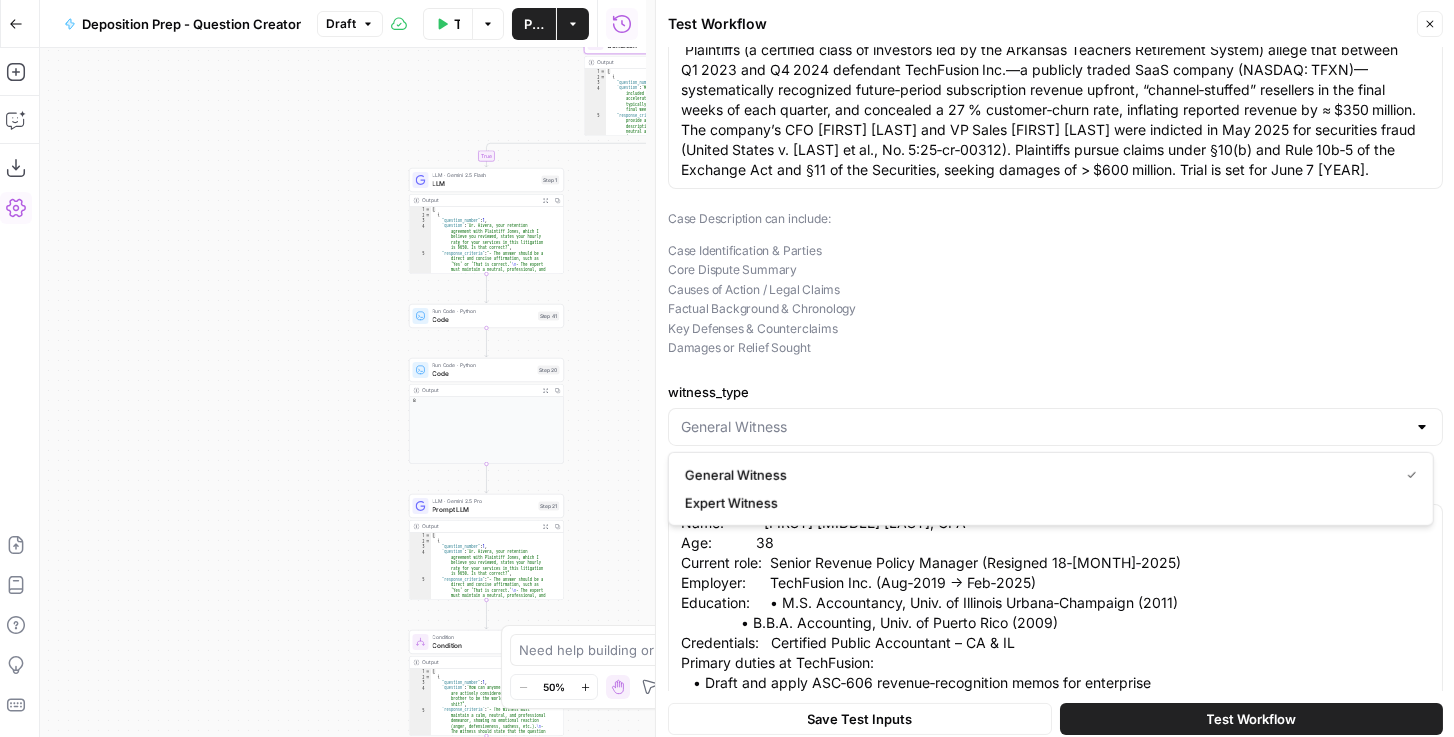 type on "General Witness" 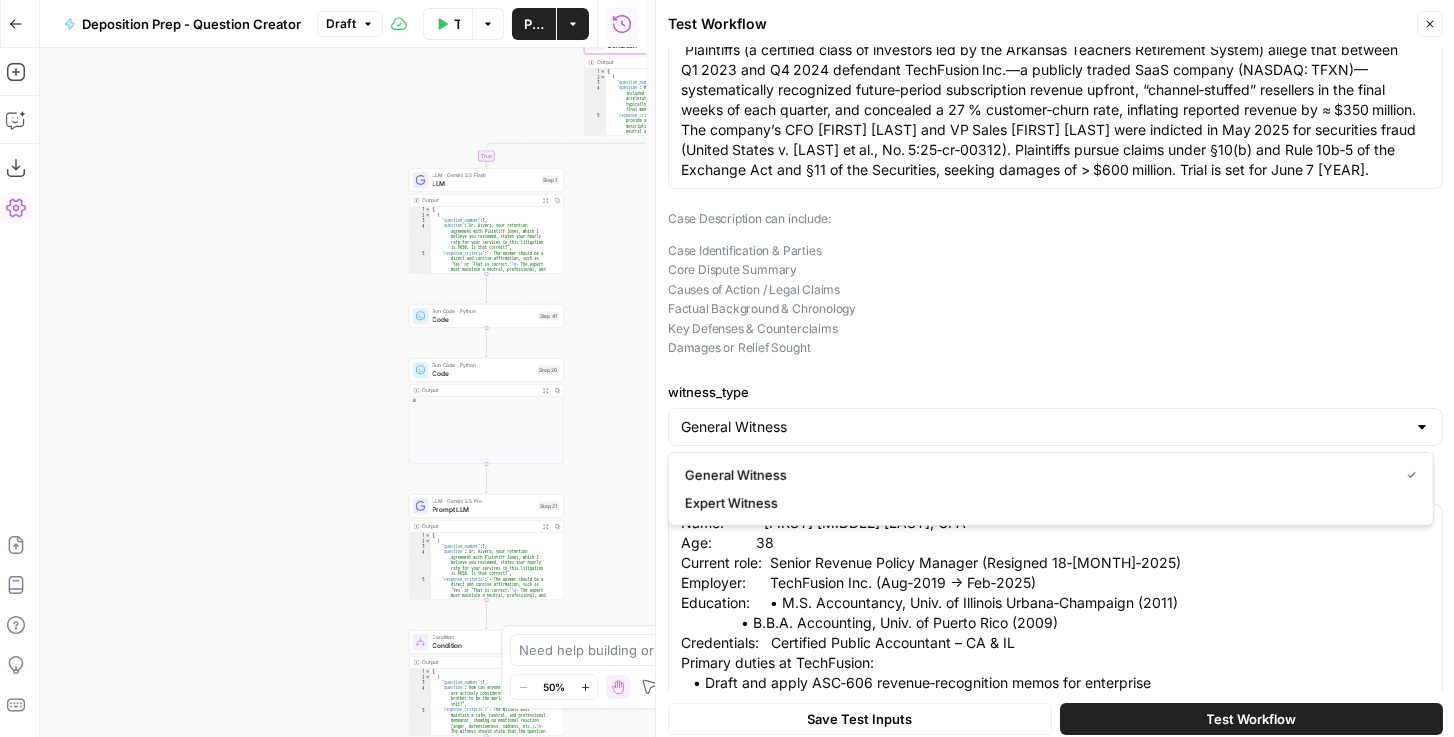 click on "Case Identification & Parties
Core Dispute Summary
Causes of Action / Legal Claims
Factual Background & Chronology
Key Defenses & Counterclaims
Damages or Relief Sought" at bounding box center (1055, 299) 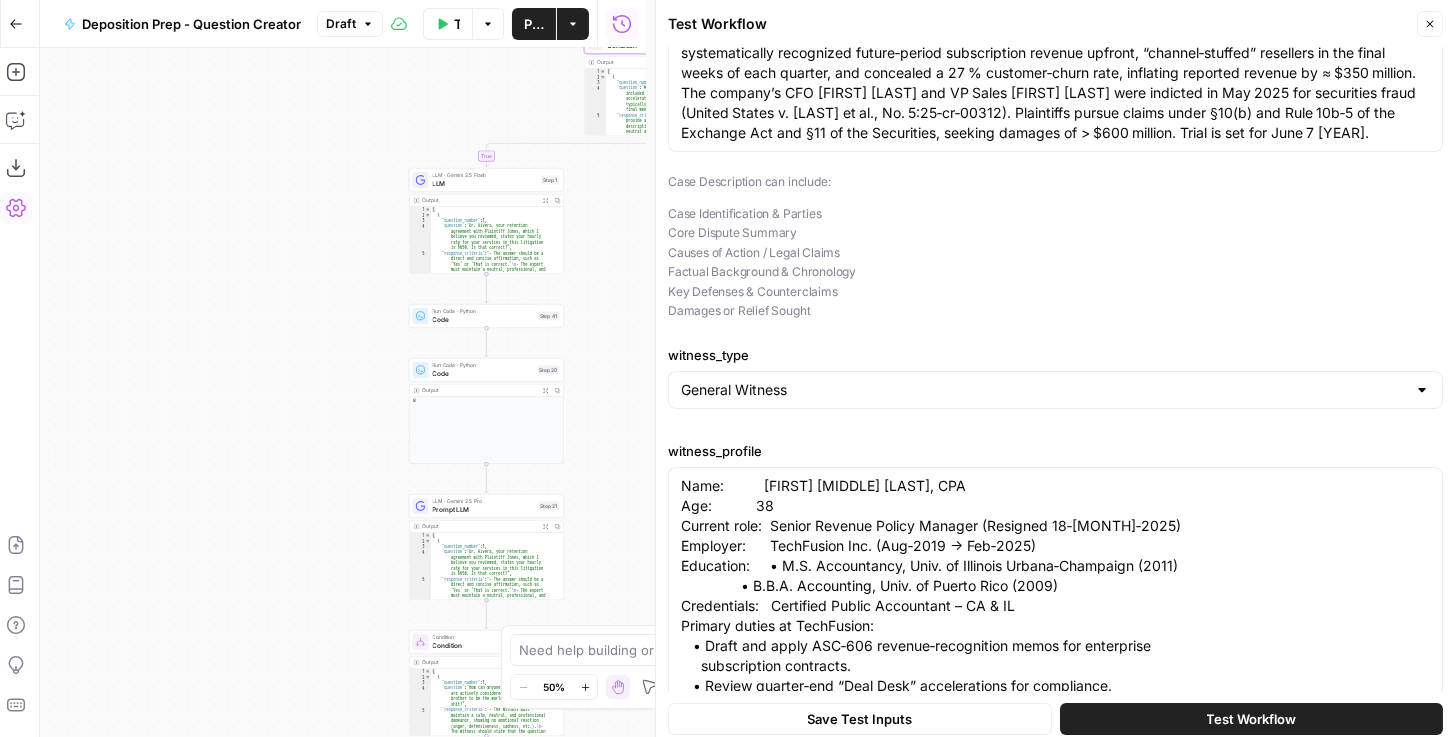scroll, scrollTop: 457, scrollLeft: 0, axis: vertical 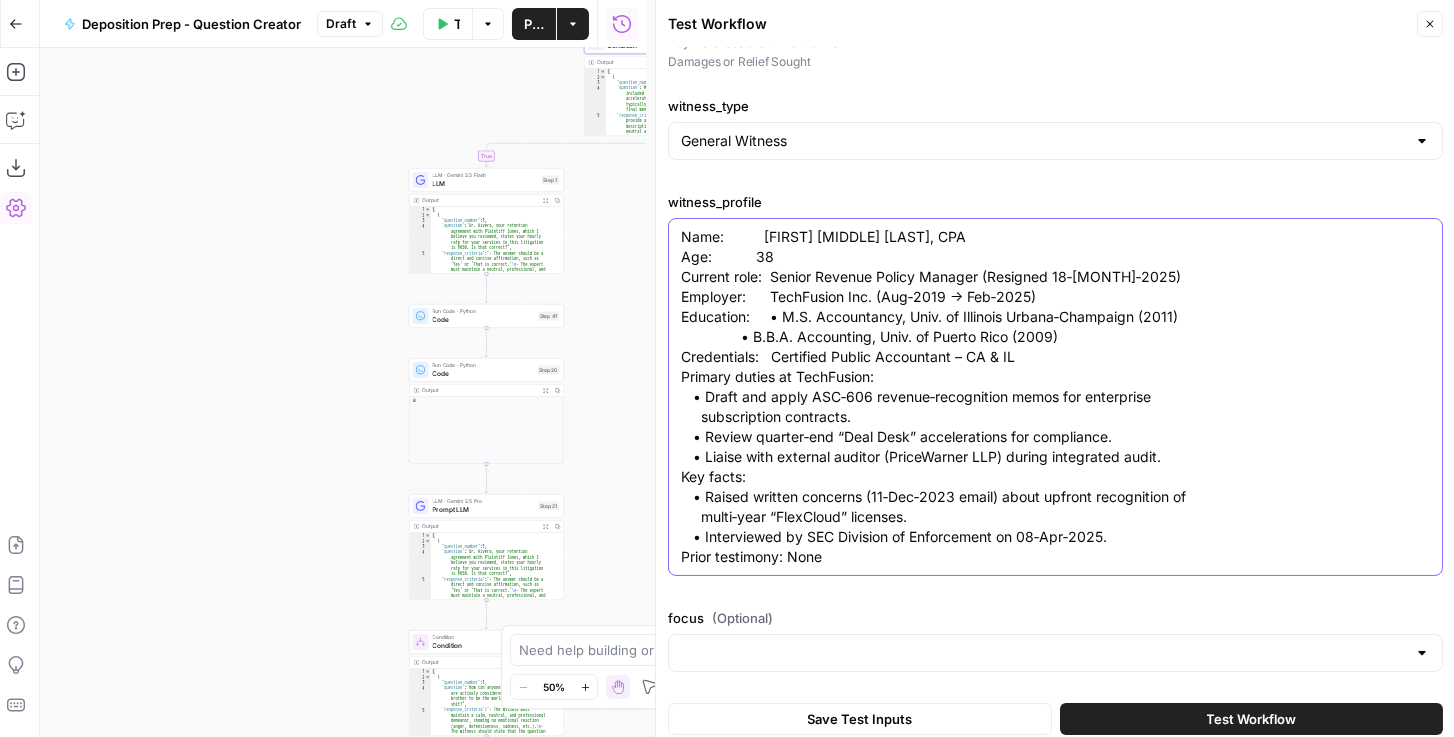 drag, startPoint x: 679, startPoint y: 236, endPoint x: 731, endPoint y: 268, distance: 61.05735 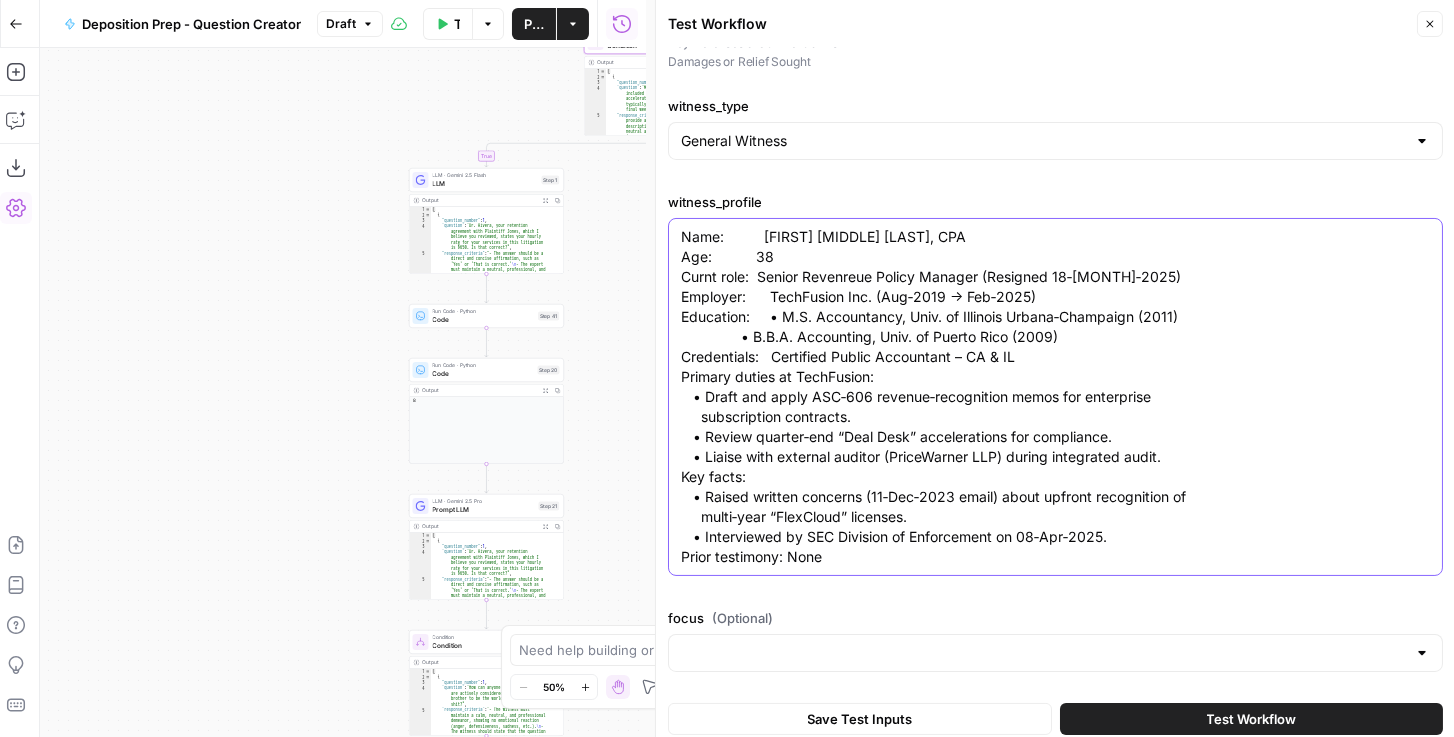 type on "Name:          [FIRST] [MIDDLE] [LAST], CPA
Age:           38
Current role:  Senior Revenue Policy Manager (Resigned 18‑[MONTH]‑2025)
Employer:      TechFusion Inc. (Aug‑2019 → Feb‑2025)
Education:     • M.S. Accountancy, Univ. of Illinois Urbana‑Champaign (2011)
• B.B.A. Accounting, Univ. of Puerto Rico (2009)
Credentials:   Certified Public Accountant – CA & IL
Primary duties at TechFusion:
• Draft and apply ASC‑606 revenue‑recognition memos for enterprise
subscription contracts.
• Review quarter‑end “Deal Desk” accelerations for compliance.
• Liaise with external auditor (PriceWarner LLP) during integrated audit.
Key facts:
• Raised written concerns (11‑Dec‑2023 email) about upfront recognition of
multi‑year “FlexCloud” licenses.
• Interviewed by SEC Division of Enforcement on 08‑Apr‑2025.
Prior testimony: None" 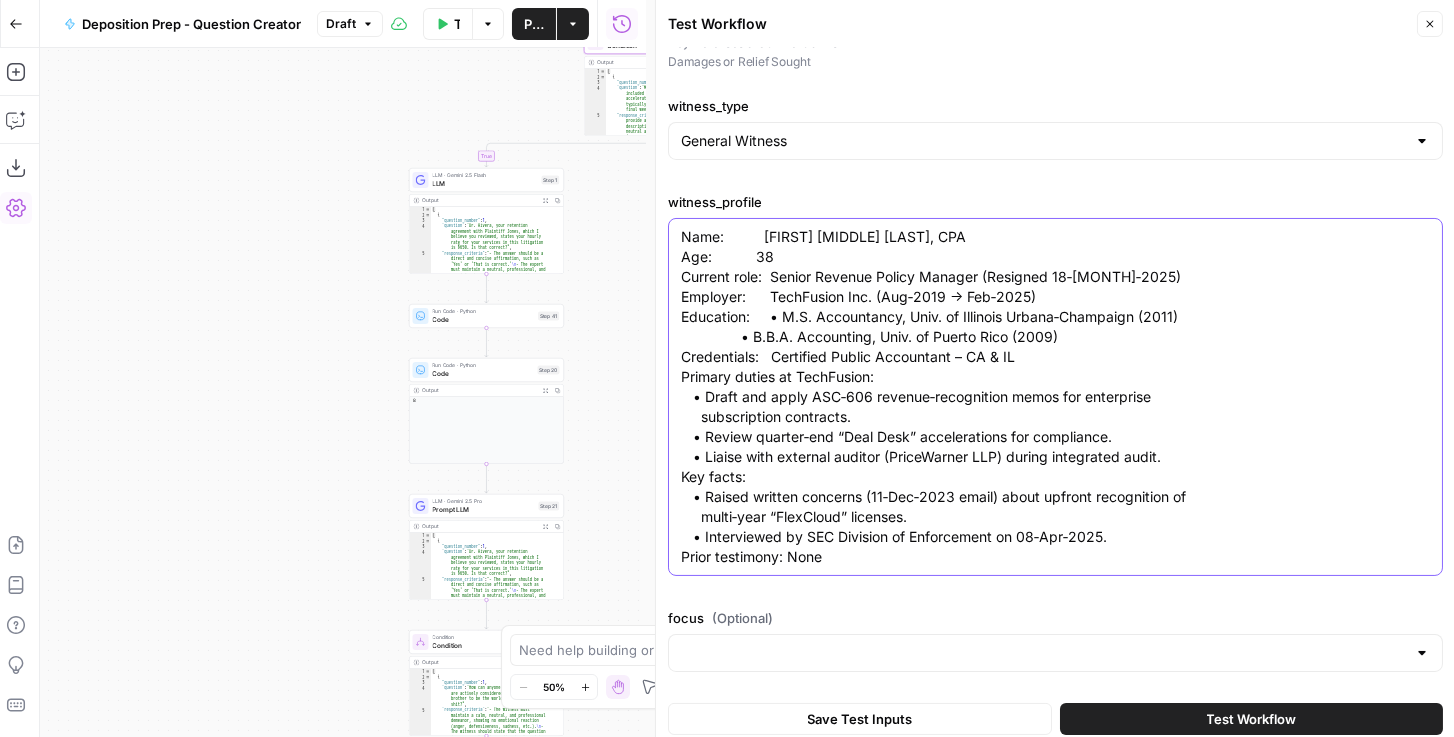 drag, startPoint x: 901, startPoint y: 558, endPoint x: 637, endPoint y: 232, distance: 419.49017 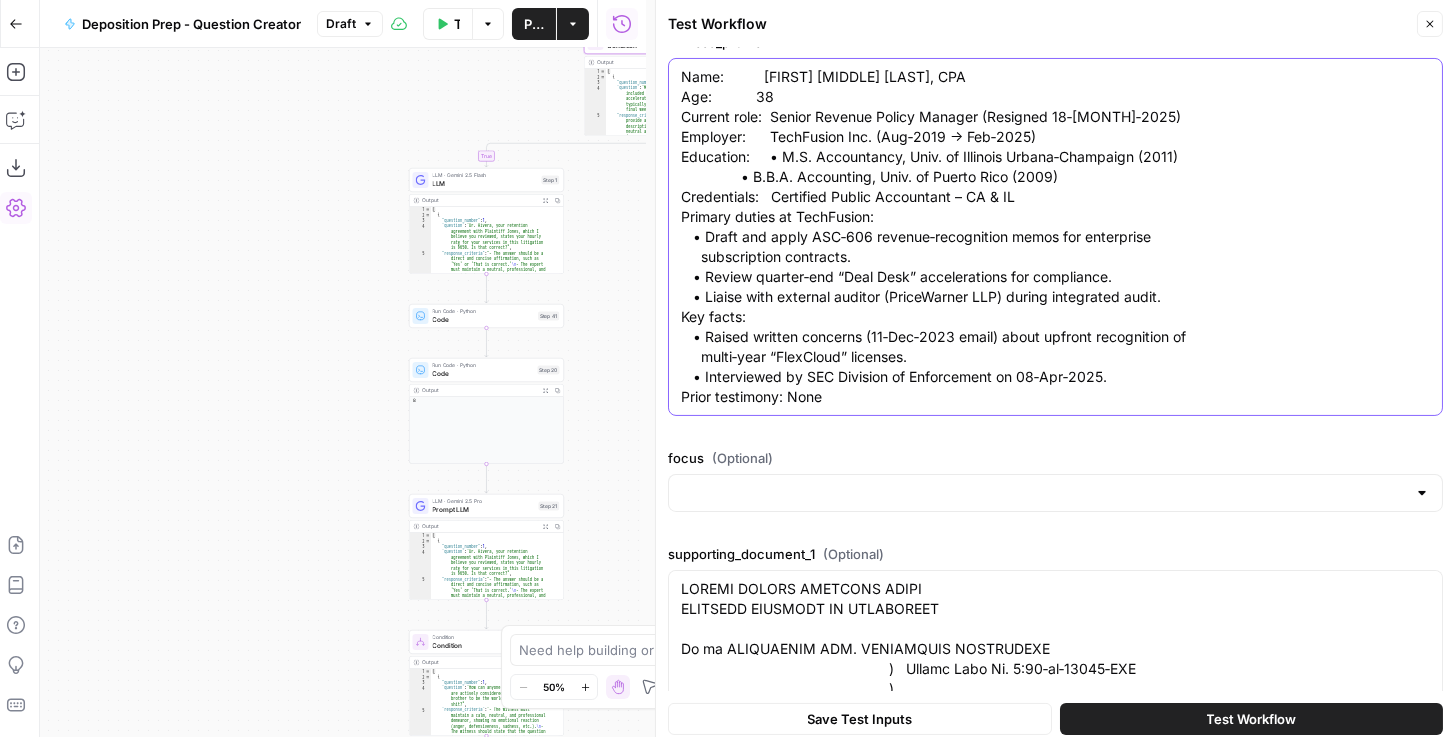 scroll, scrollTop: 685, scrollLeft: 0, axis: vertical 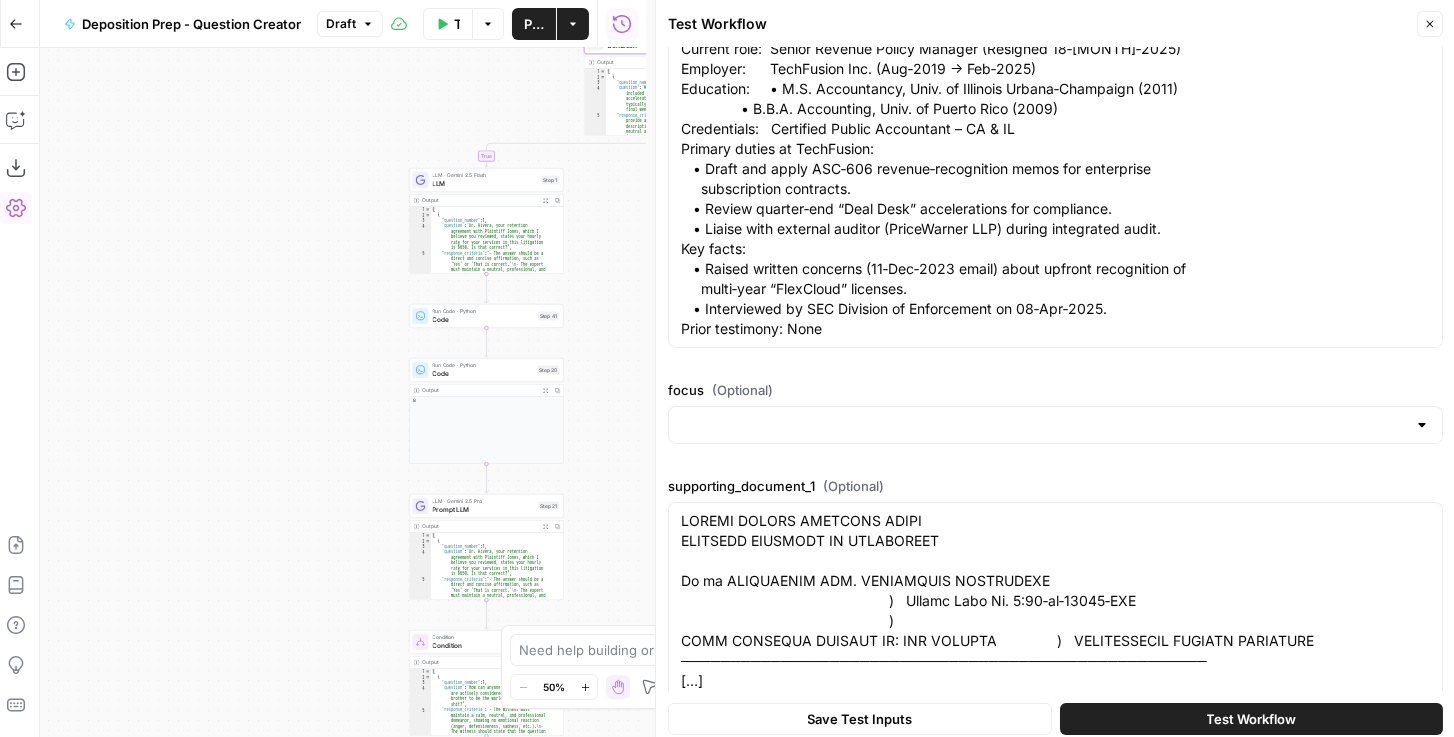 click at bounding box center [1055, 425] 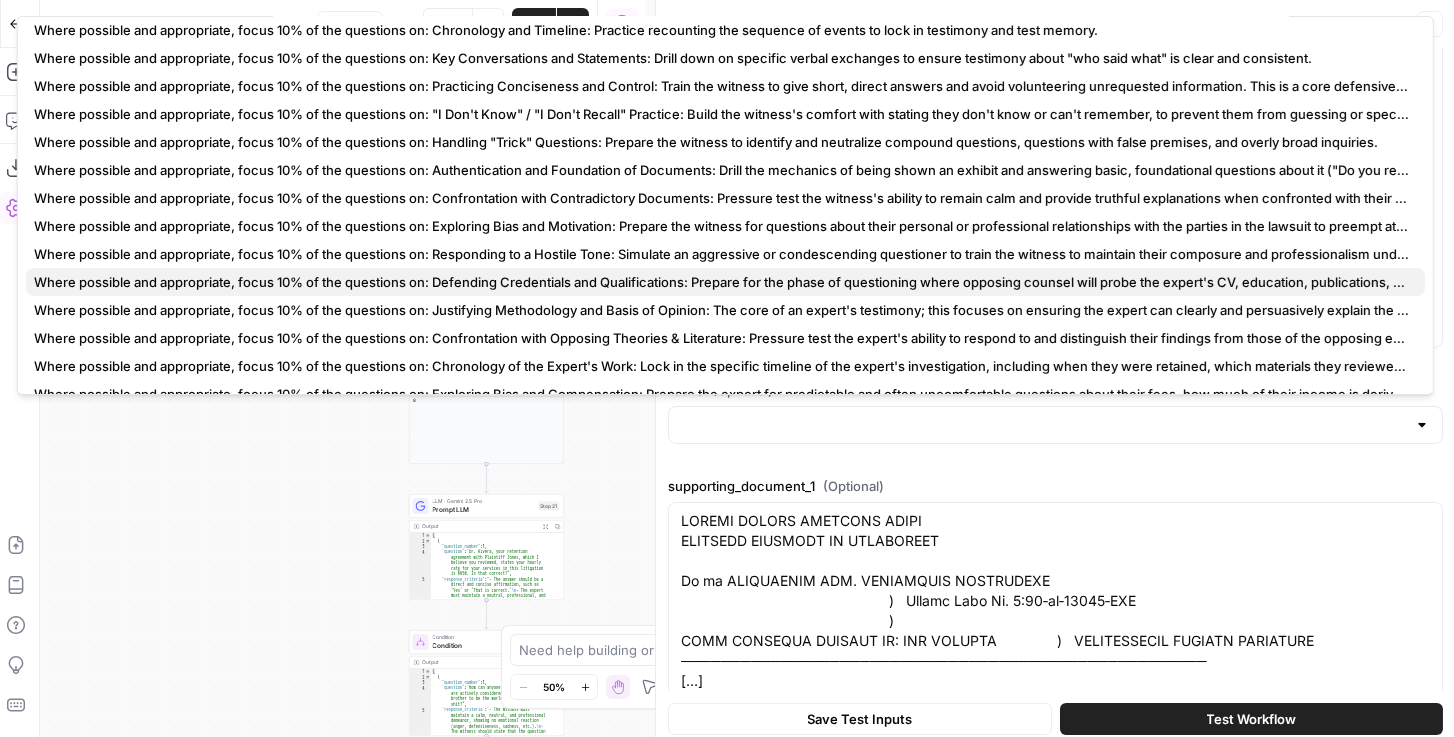 scroll, scrollTop: 30, scrollLeft: 0, axis: vertical 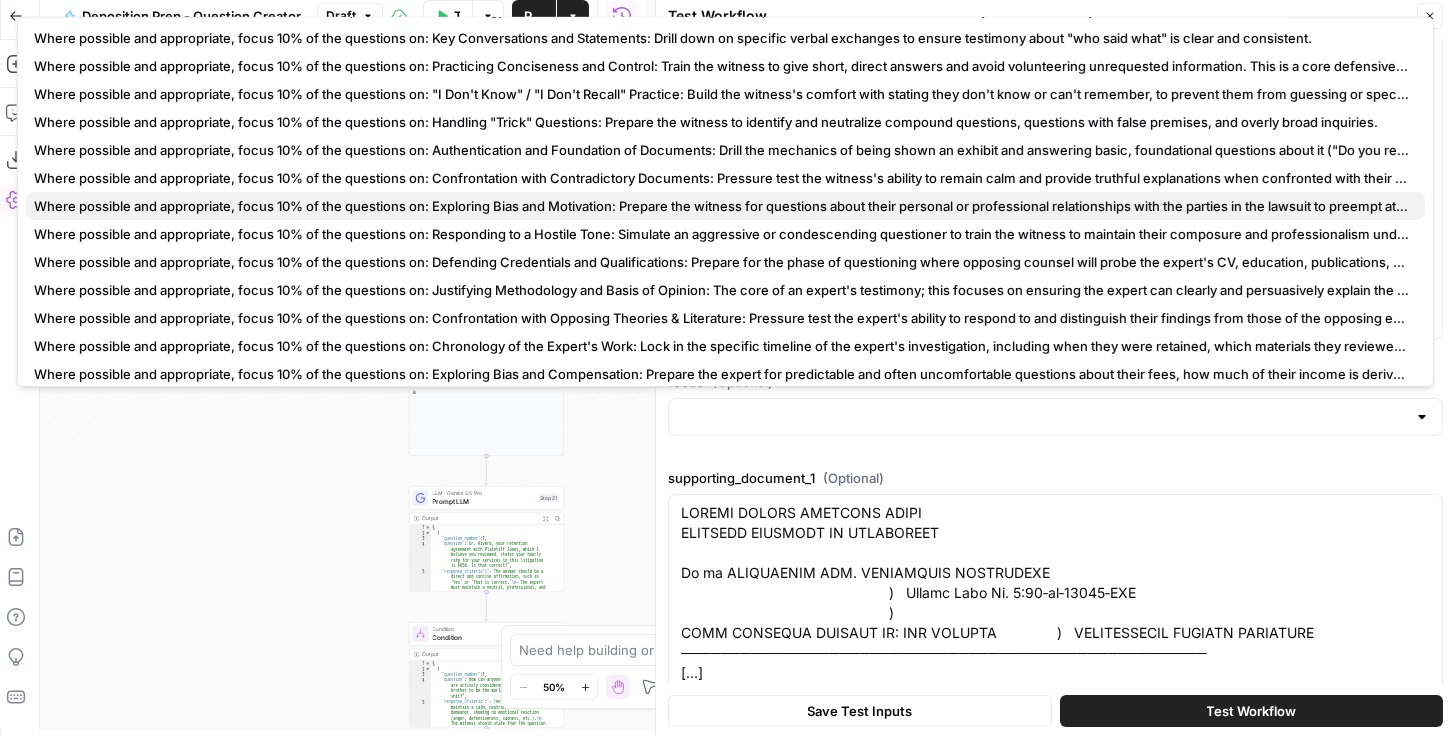 click on "Where possible and appropriate, focus 10% of the questions on: Exploring Bias and Motivation: Prepare the witness for questions about their personal or professional relationships with the parties in the lawsuit to preempt attacks on their credibility." at bounding box center (721, 206) 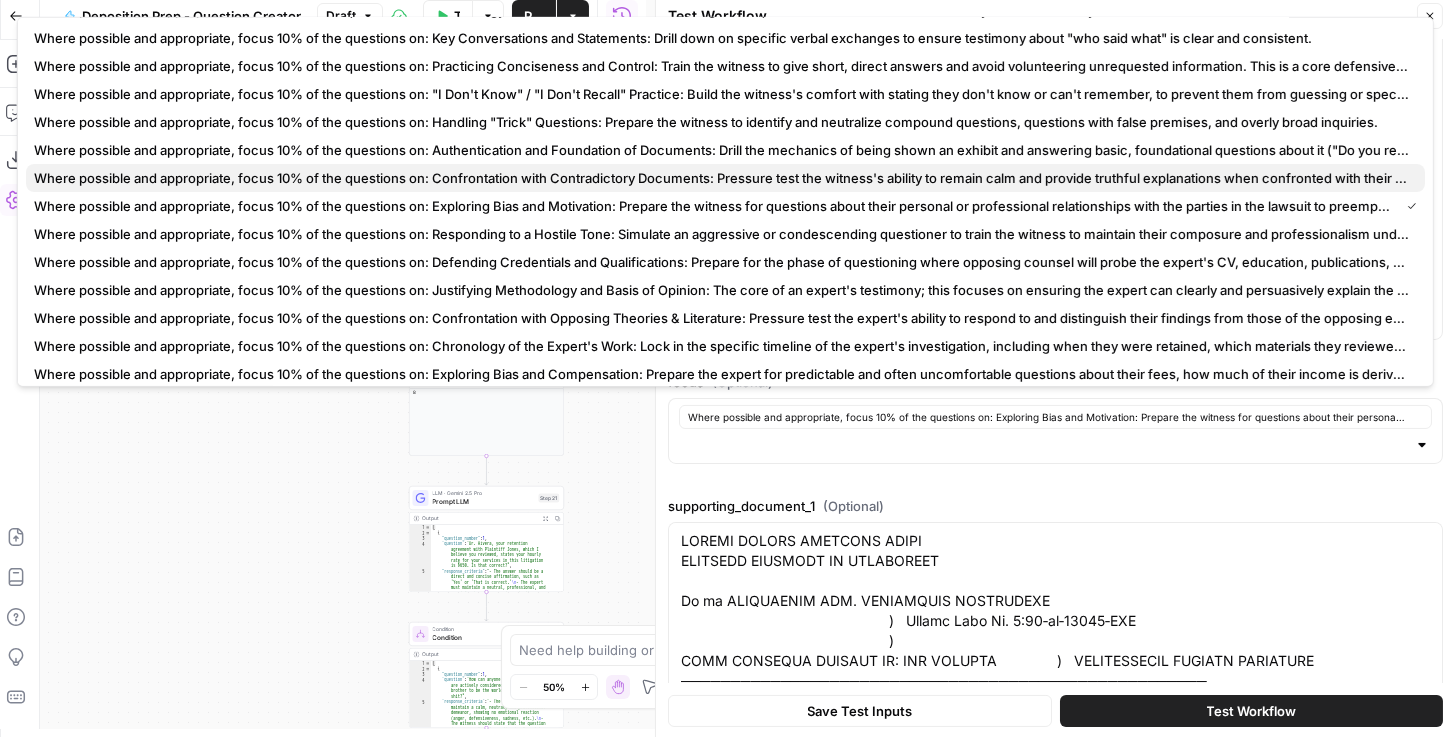 scroll, scrollTop: 0, scrollLeft: 0, axis: both 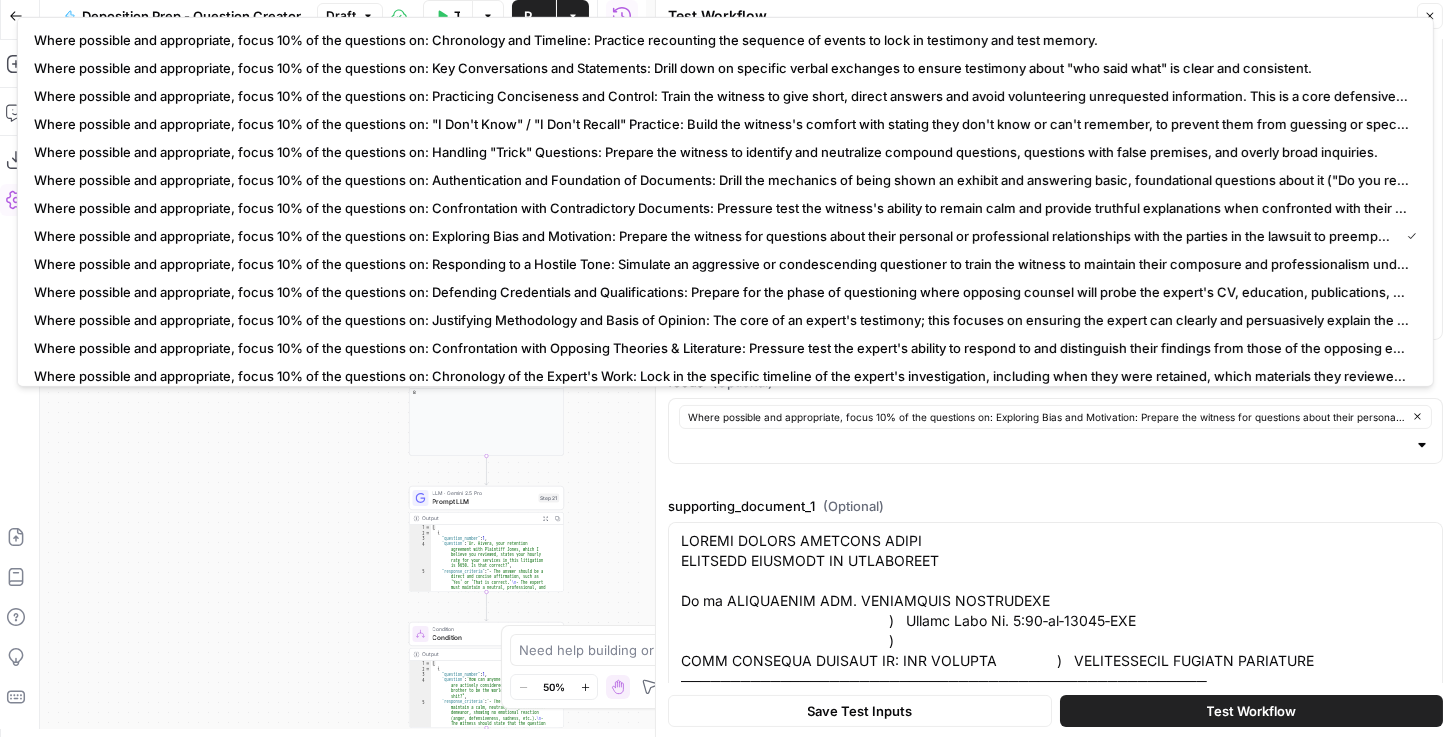 click on "true false true false true false Workflow Set Inputs Inputs Condition Condition Step 18 Output Expand Output Copy 1 2 3 4 5 [    {      "question_number" :  3 ,      "question" :  "Ms. [LAST], your duties           included reviewing quarter-end 'Deal Desk'           accelerations. Can you describe what           typically happened at the Deal Desk in the           final week of a financial quarter?" ,      "response_criteria" :  "- The witness must           provide a factual, process-oriented           description only.
- The answer should be           neutral and devoid of emotional or           judgmental language (e.g., avoid words           like 'chaotic,' 'frantic,' or 'improper'          ).
- A good answer would be: 'The volume           of contracts submitted for revenue           recognition review would increase           significantly. My role was to review those" at bounding box center [343, 384] 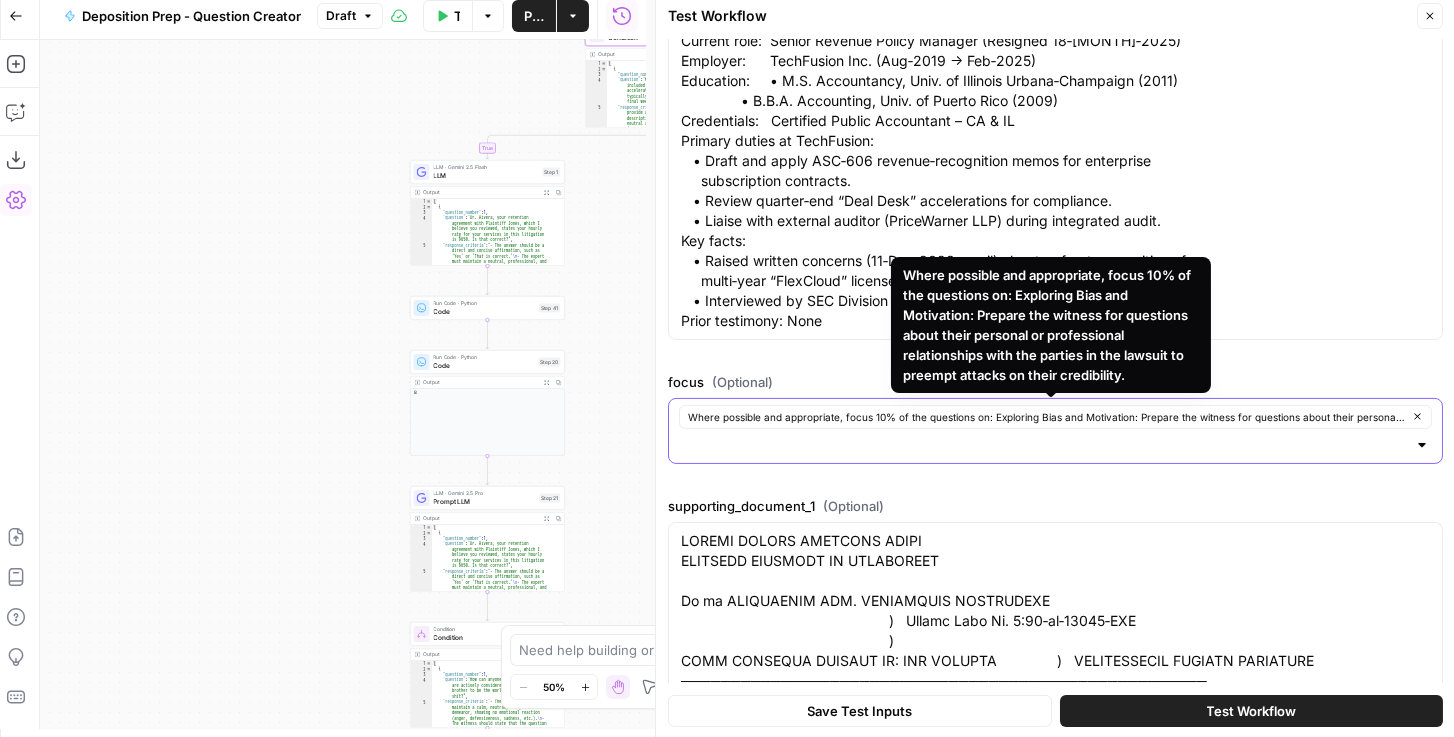 click on "focus   (Optional)" at bounding box center [1043, 445] 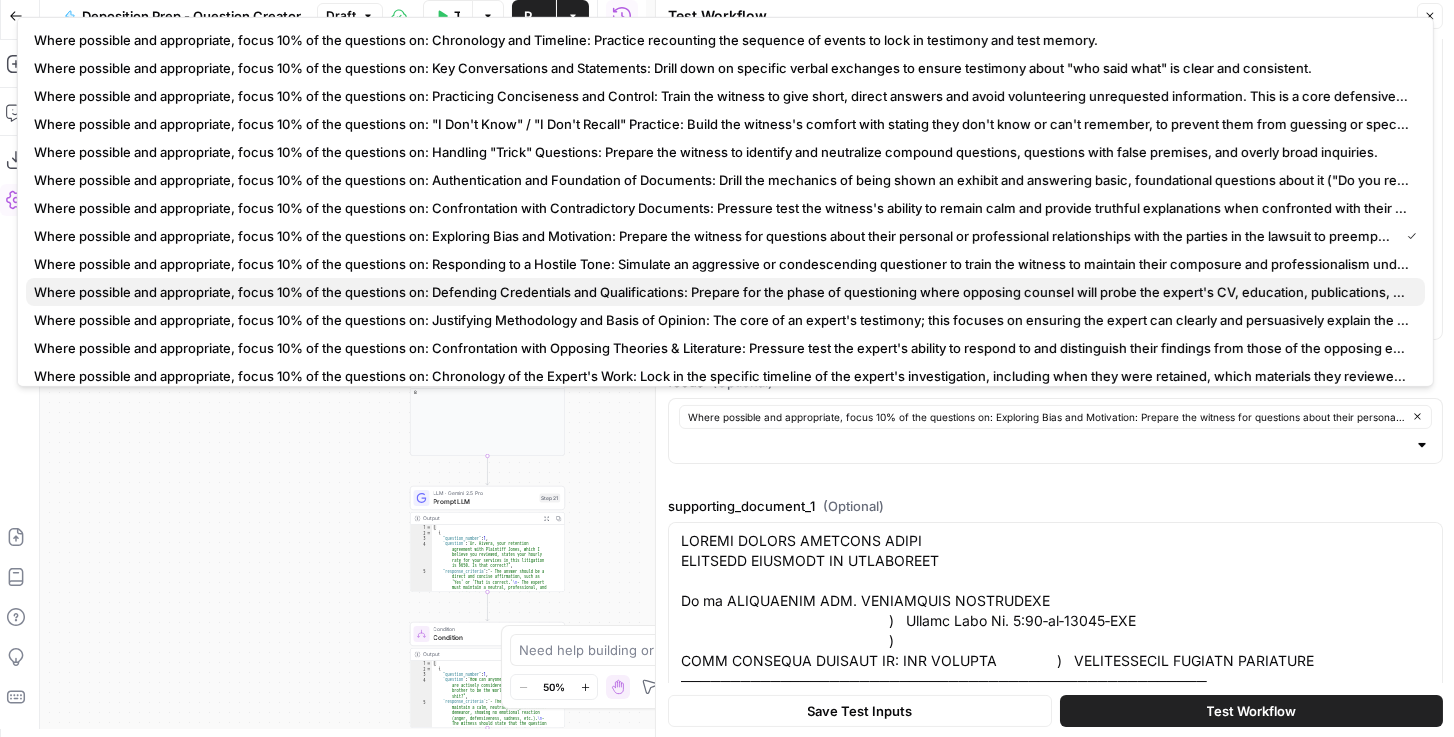click on "Where possible and appropriate, focus 10% of the questions on: Defending Credentials and Qualifications: Prepare for the phase of questioning where opposing counsel will probe the expert's CV, education, publications, and prior testimony history to challenge their authority to offer an opinion in the case." at bounding box center [721, 292] 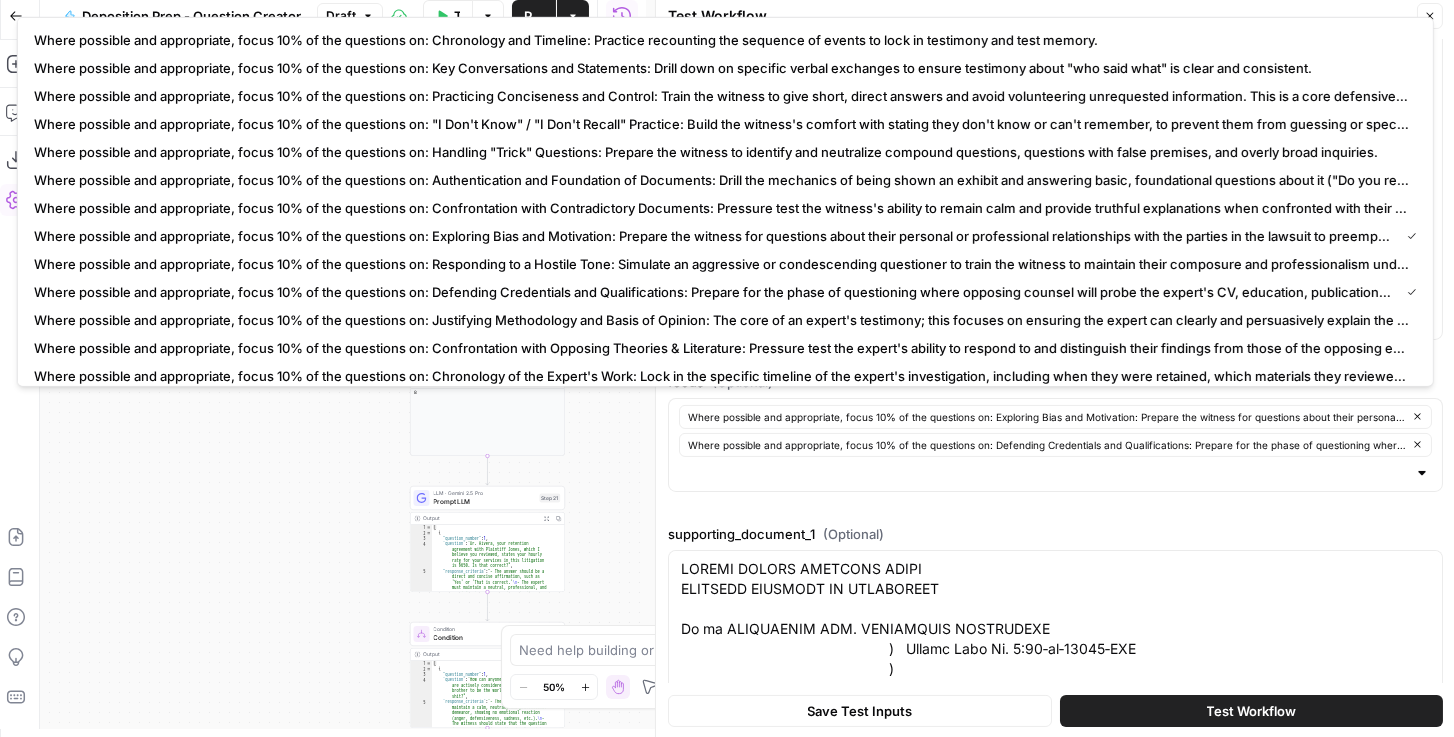 drag, startPoint x: 881, startPoint y: 478, endPoint x: 868, endPoint y: 472, distance: 14.3178215 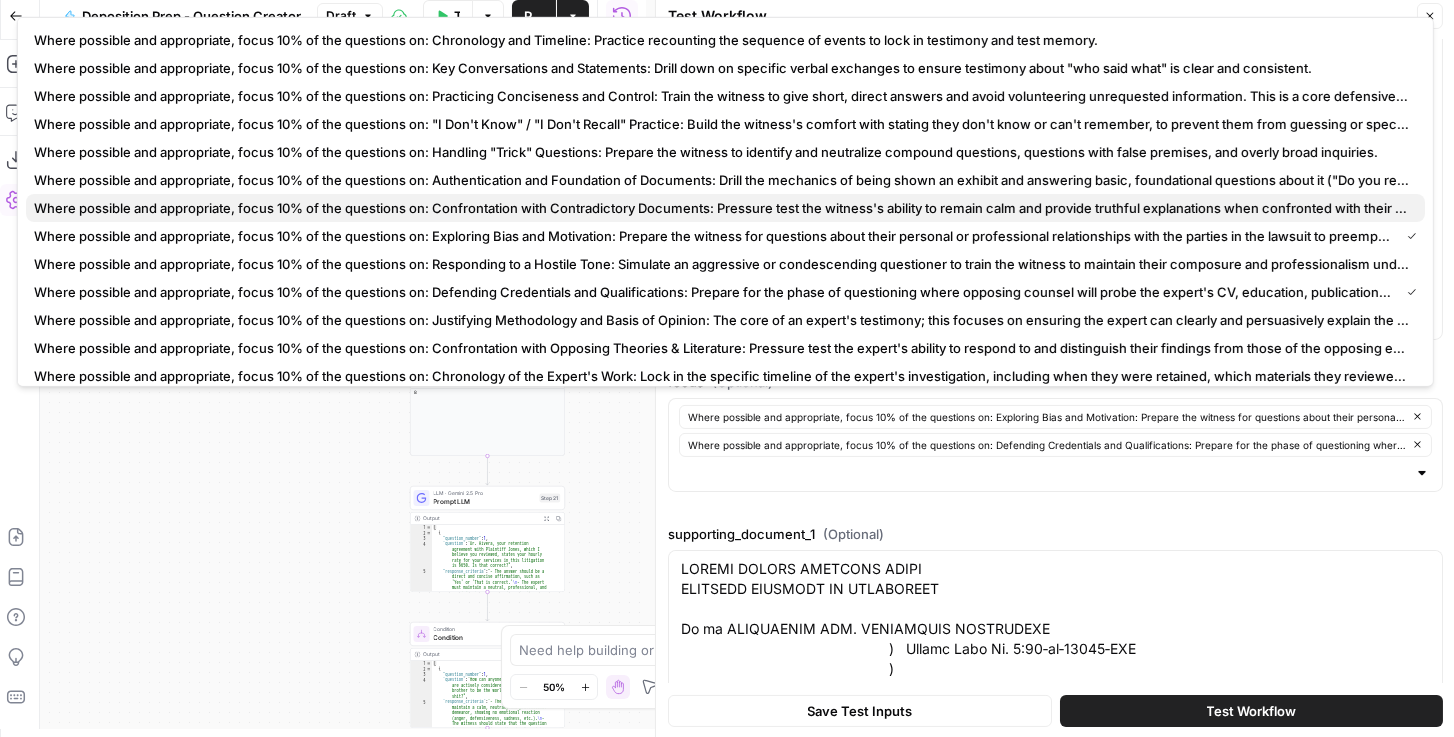 click on "Where possible and appropriate, focus 10% of the questions on: Confrontation with Contradictory Documents: Pressure test the witness's ability to remain calm and provide truthful explanations when confronted with their own emails, messages, or other records that appear to contradict their testimony." at bounding box center [721, 208] 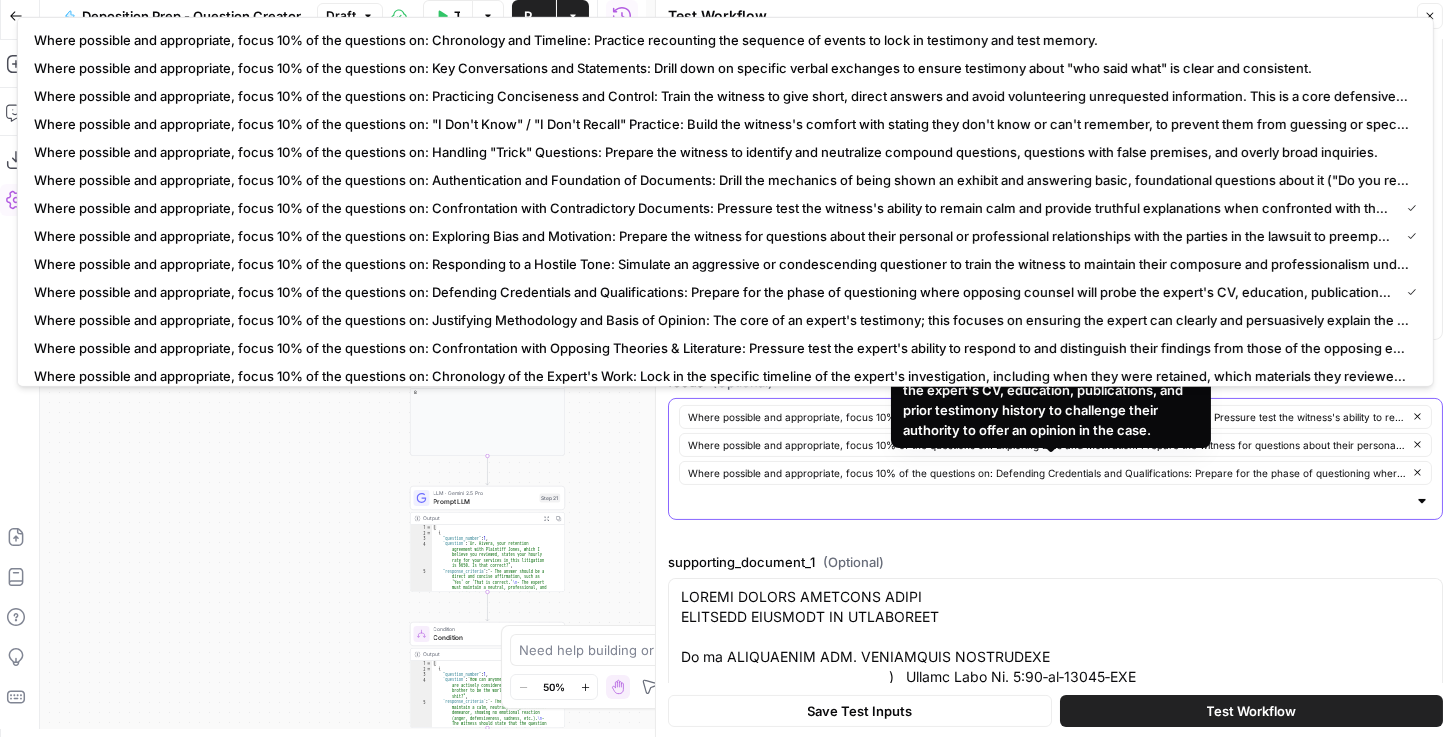 click 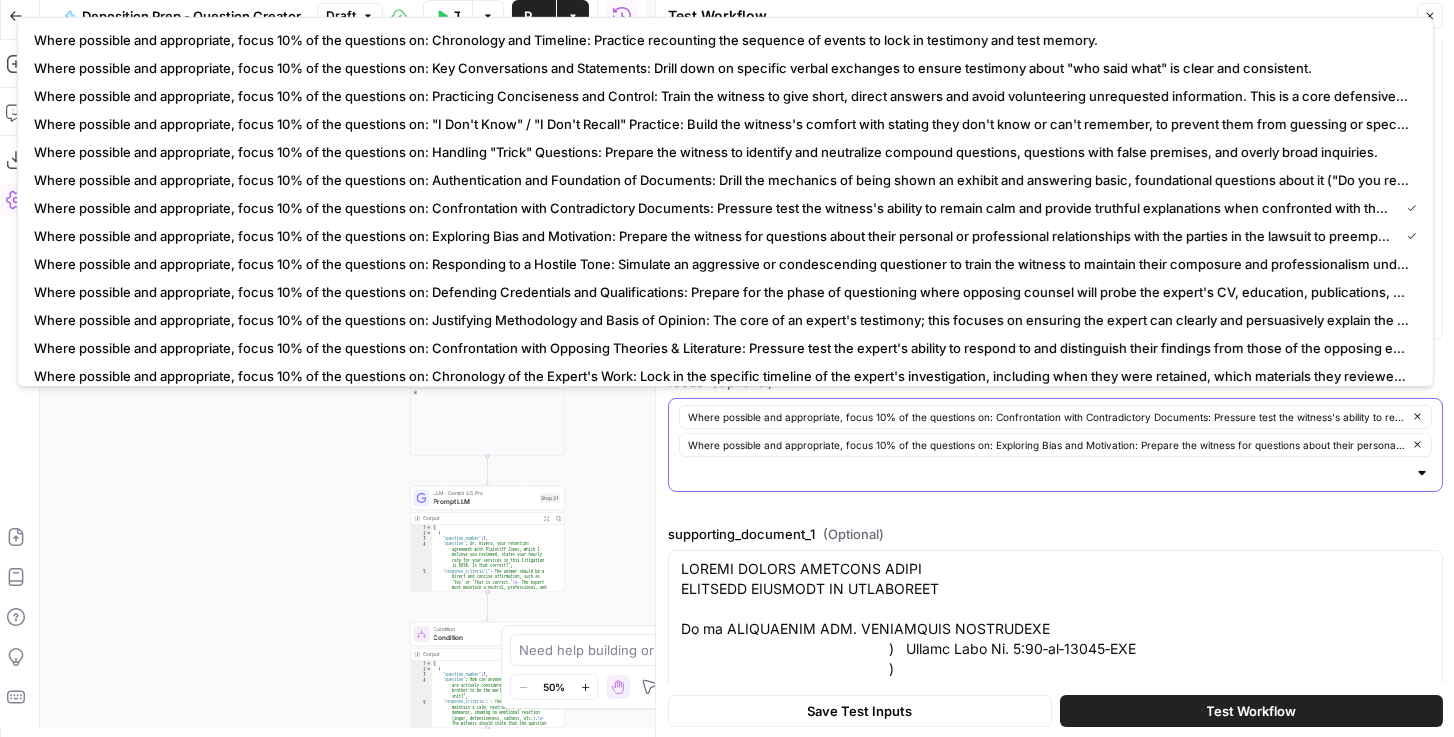 click 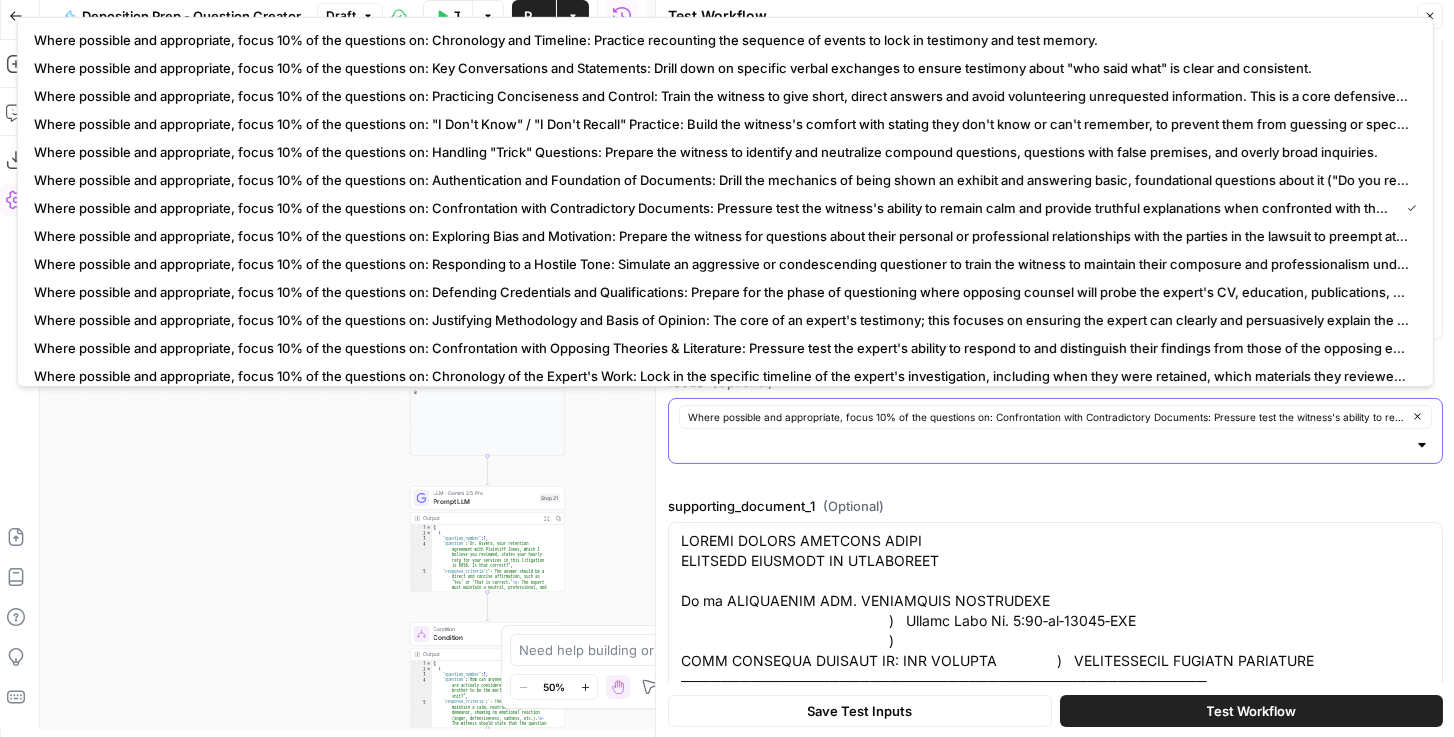 click 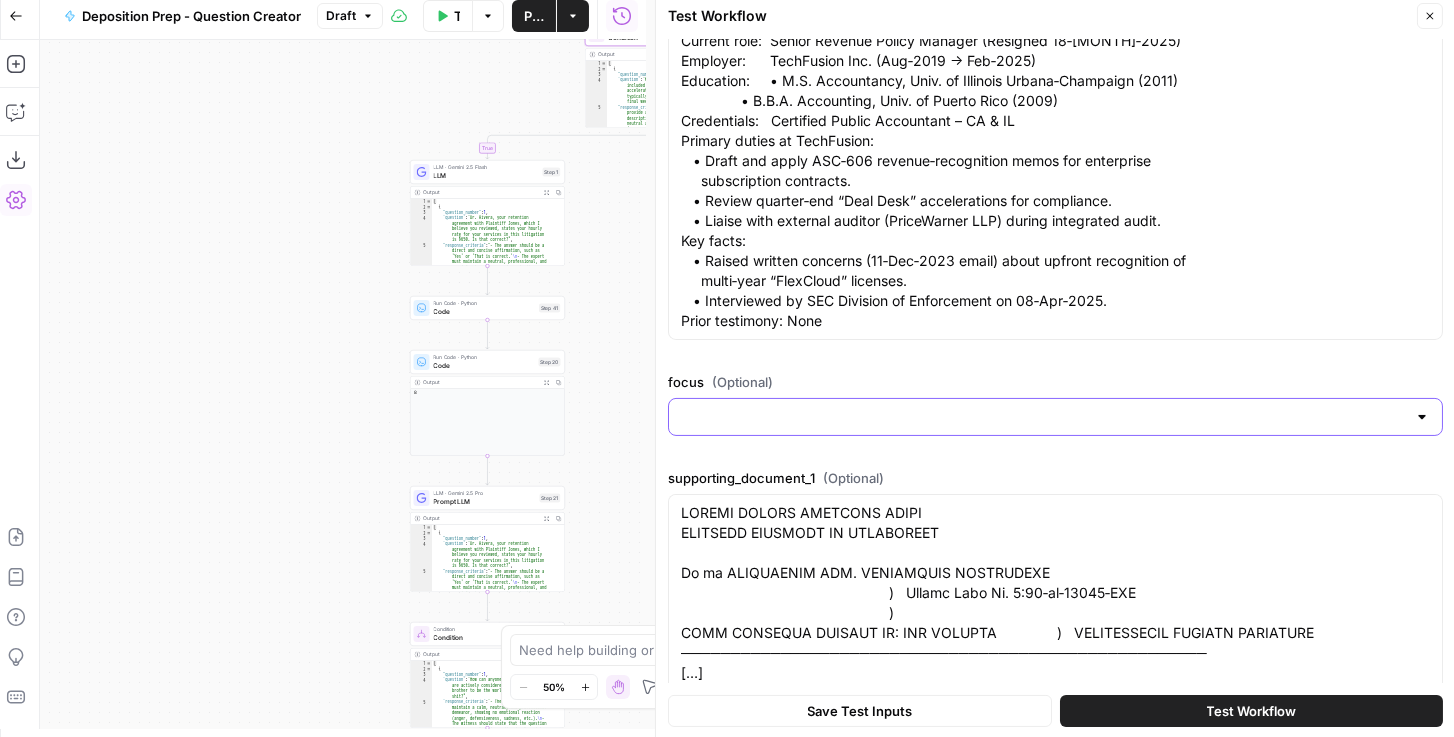 click on "true false true false true false Workflow Set Inputs Inputs Condition Condition Step 18 Output Expand Output Copy 1 2 3 4 5 [    {      "question_number" :  3 ,      "question" :  "Ms. [LAST], your duties           included reviewing quarter-end 'Deal Desk'           accelerations. Can you describe what           typically happened at the Deal Desk in the           final week of a financial quarter?" ,      "response_criteria" :  "- The witness must           provide a factual, process-oriented           description only.
- The answer should be           neutral and devoid of emotional or           judgmental language (e.g., avoid words           like 'chaotic,' 'frantic,' or 'improper'          ).
- A good answer would be: 'The volume           of contracts submitted for revenue           recognition review would increase           significantly. My role was to review those" at bounding box center [343, 384] 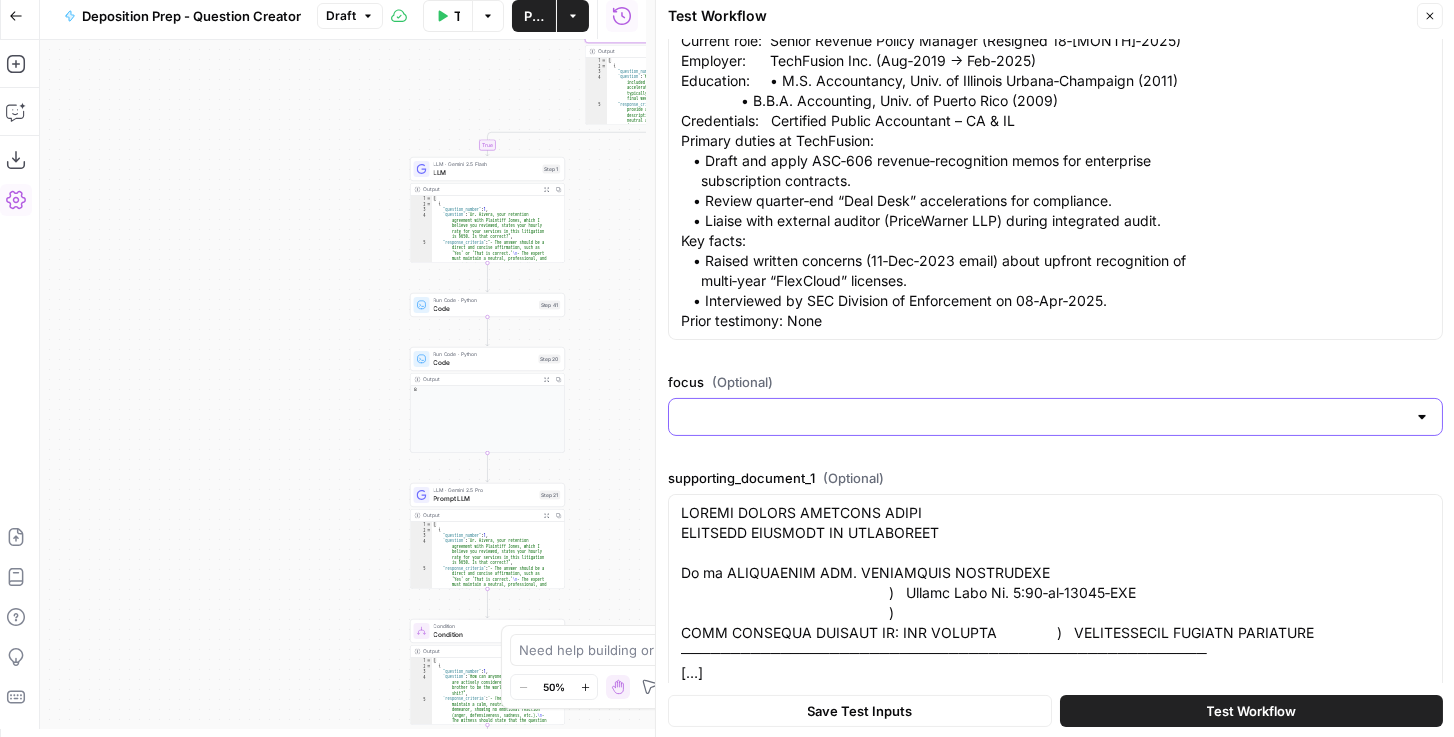 click on "focus   (Optional)" at bounding box center [1043, 417] 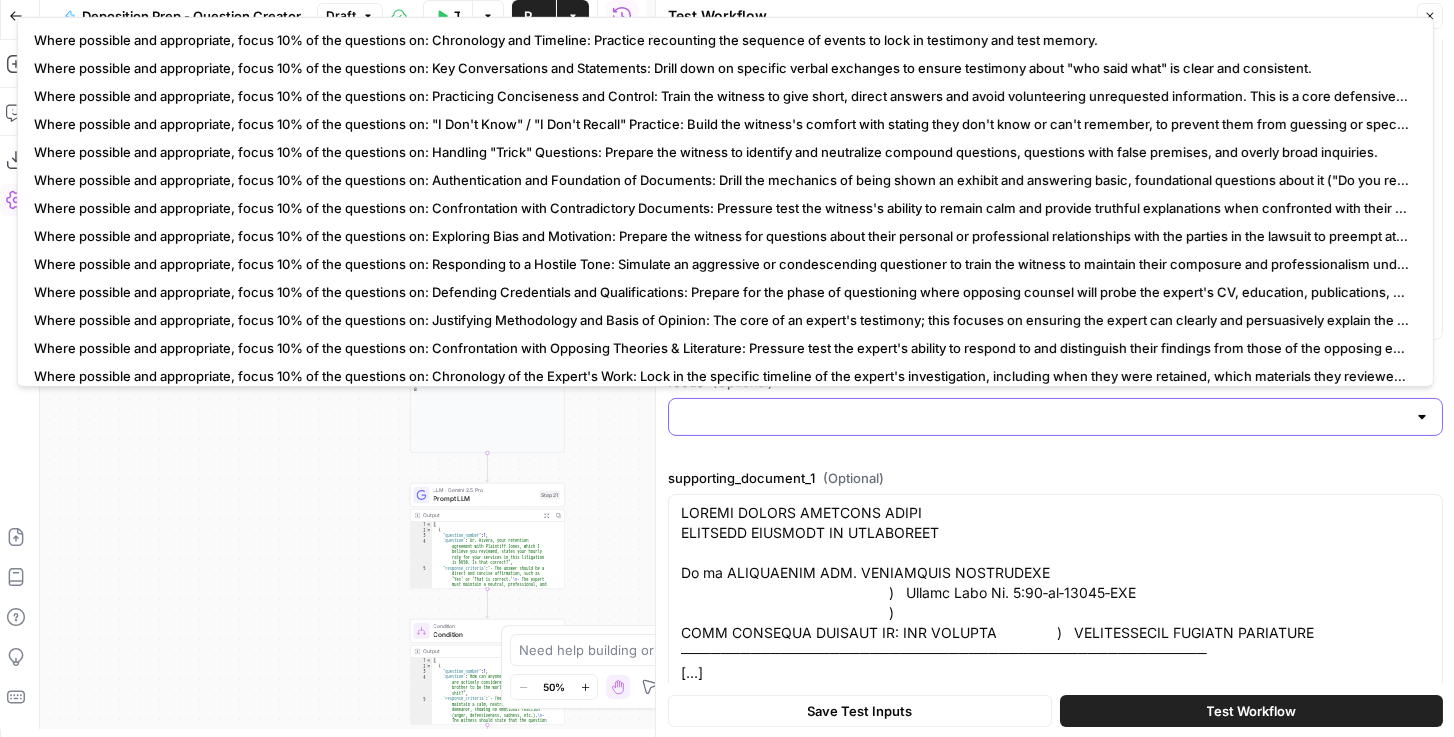 click on "focus   (Optional)" at bounding box center (1043, 417) 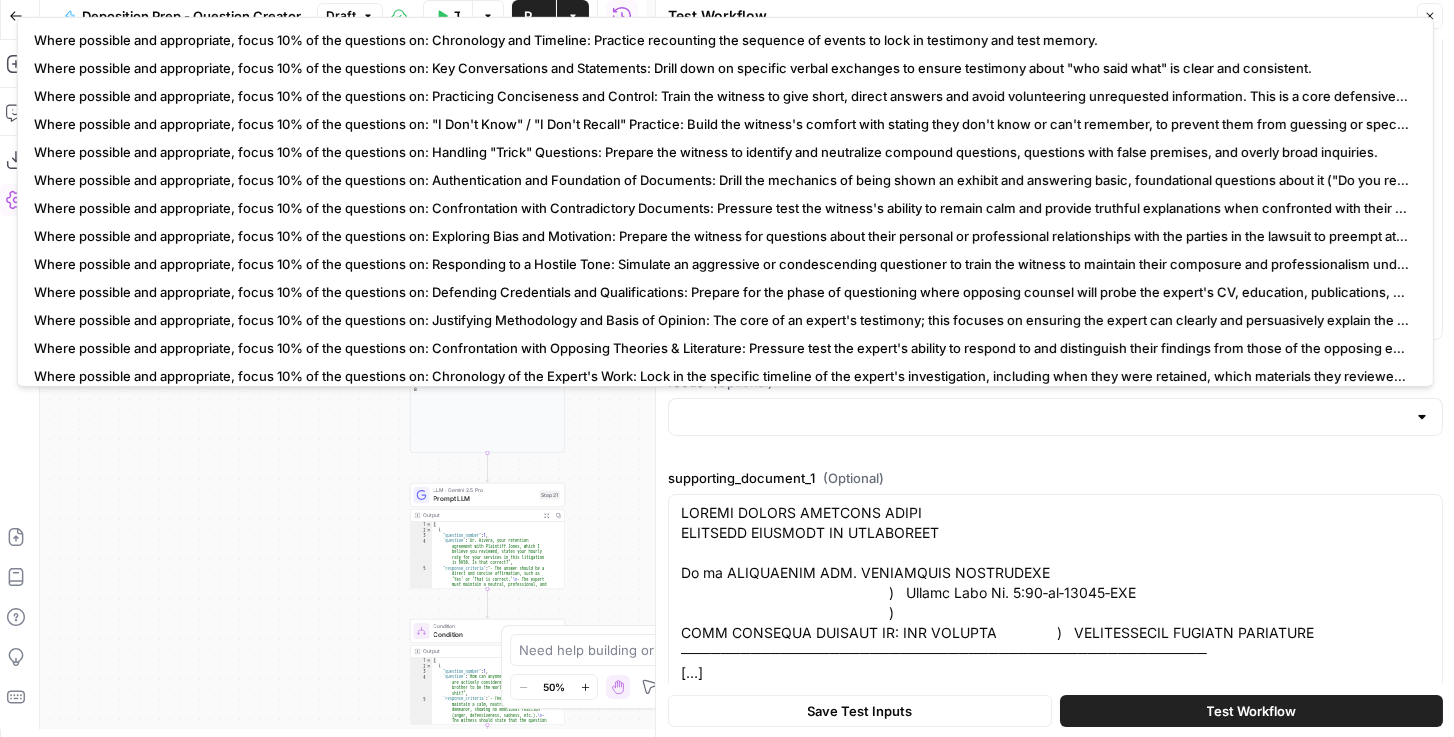 click on "deposition_purpose “To obtain fact testimony regarding (1) the mechanics of TechFusion’s alleged revenue‑inflation scheme, (2) the knowledge and intent of senior management, and (3) the timeline of internal whistleblower reports—testimony to be used for summary‑judgment motions and at trial.” case_description Case Description can include:
Case Identification & Parties
Core Dispute Summary
Causes of Action / Legal Claims
Factual Background & Chronology
Key Defenses & Counterclaims
Damages or Relief Sought witness_type General Witness witness_profile focus   (Optional) supporting_document_1   (Optional) text only supporting_document_2   (Optional) text only supporting_document_3   (Optional) text only custom_question   (Optional) number_of_questions 10 document_id serd user_id [USER_ID] bucket [BUCKET_ID] aws bucket" at bounding box center [1055, 922] 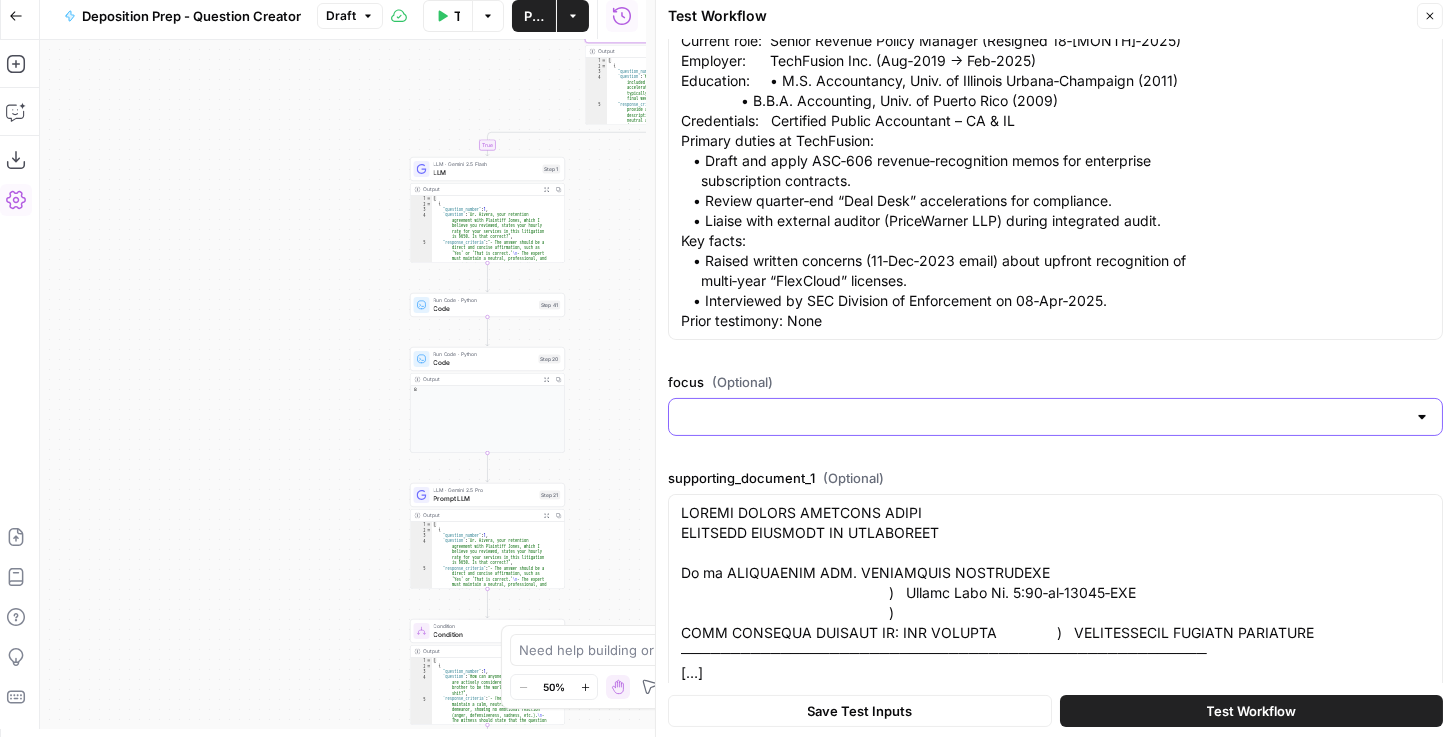 click on "focus   (Optional)" at bounding box center [1043, 417] 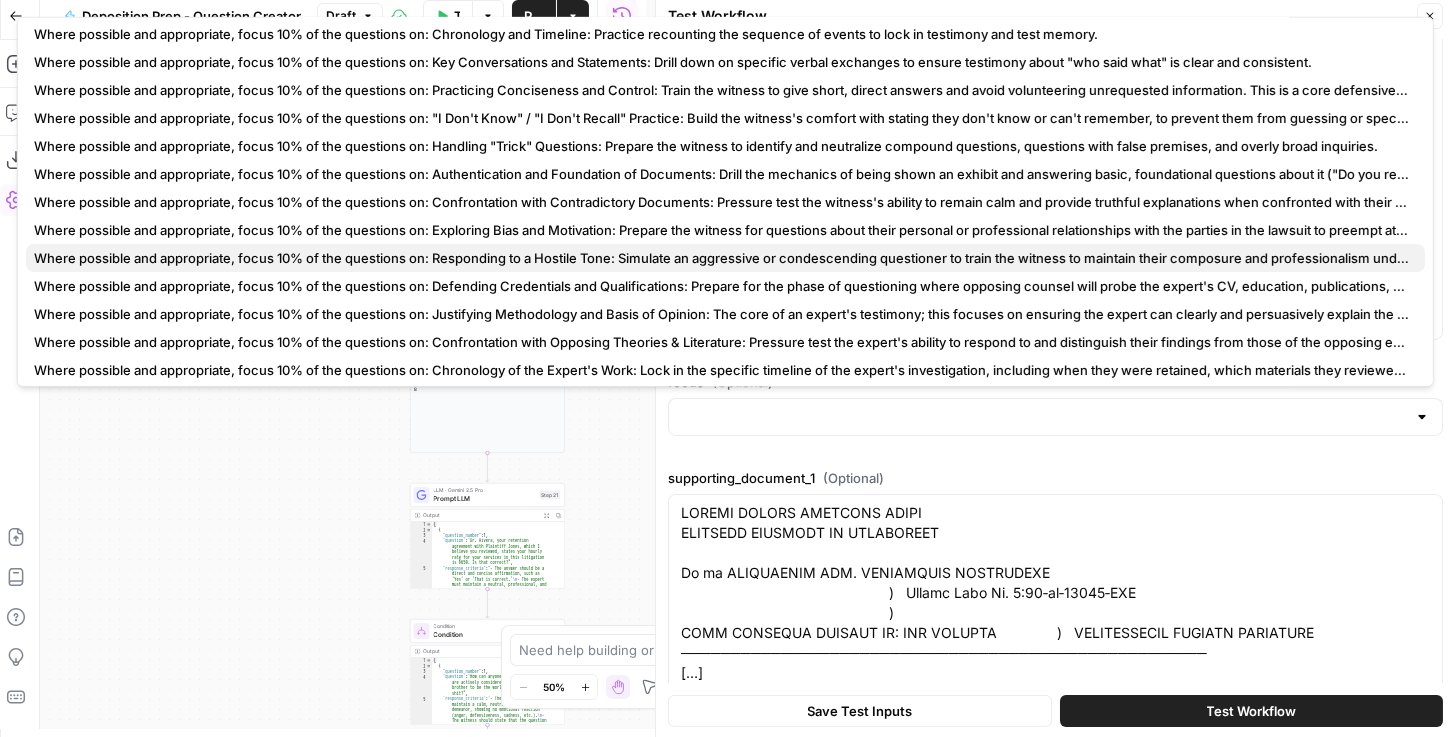 scroll, scrollTop: 0, scrollLeft: 0, axis: both 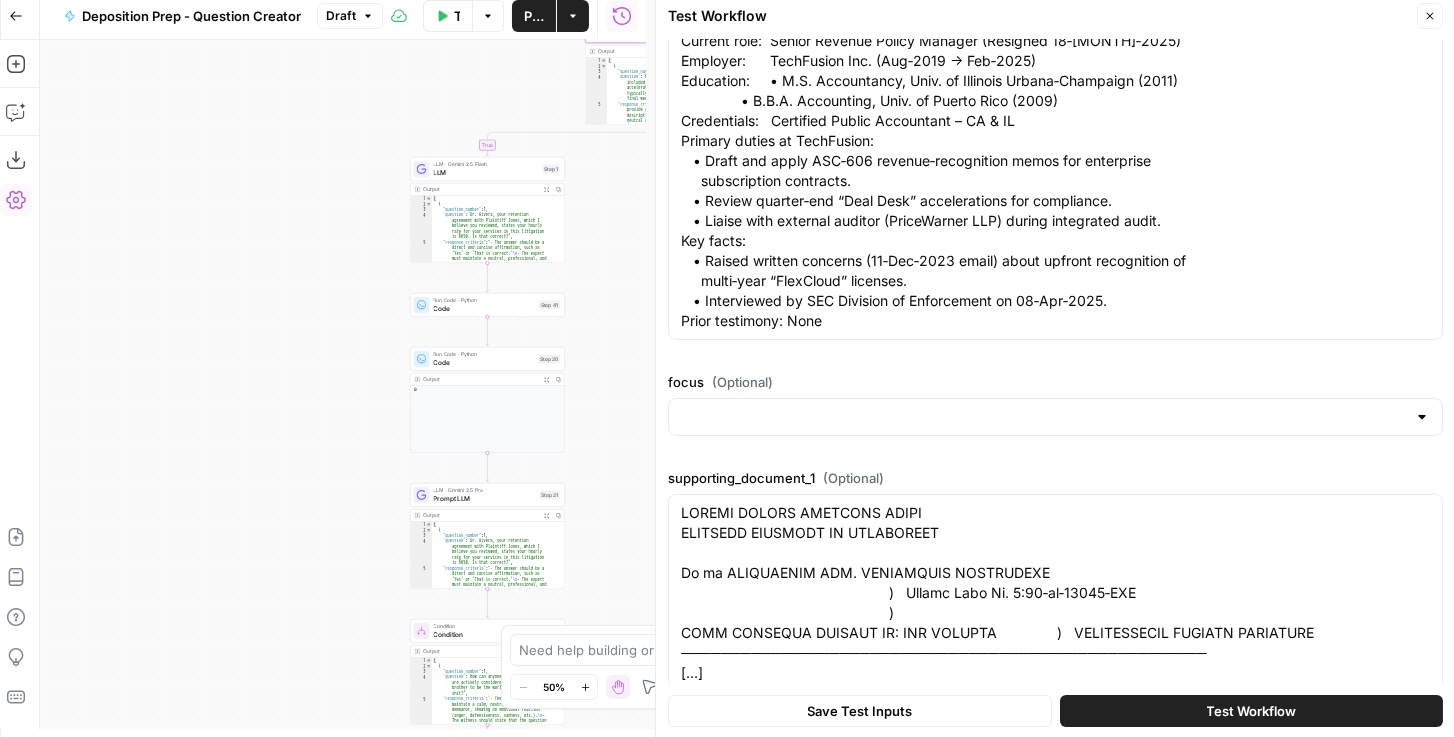 click on "deposition_purpose “To obtain fact testimony regarding (1) the mechanics of TechFusion’s alleged revenue‑inflation scheme, (2) the knowledge and intent of senior management, and (3) the timeline of internal whistleblower reports—testimony to be used for summary‑judgment motions and at trial.” case_description Case Description can include:
Case Identification & Parties
Core Dispute Summary
Causes of Action / Legal Claims
Factual Background & Chronology
Key Defenses & Counterclaims
Damages or Relief Sought witness_type General Witness witness_profile focus   (Optional) supporting_document_1   (Optional) text only supporting_document_2   (Optional) text only supporting_document_3   (Optional) text only custom_question   (Optional) number_of_questions 10 document_id serd user_id [USER_ID] bucket [BUCKET_ID] aws bucket" at bounding box center (1055, 922) 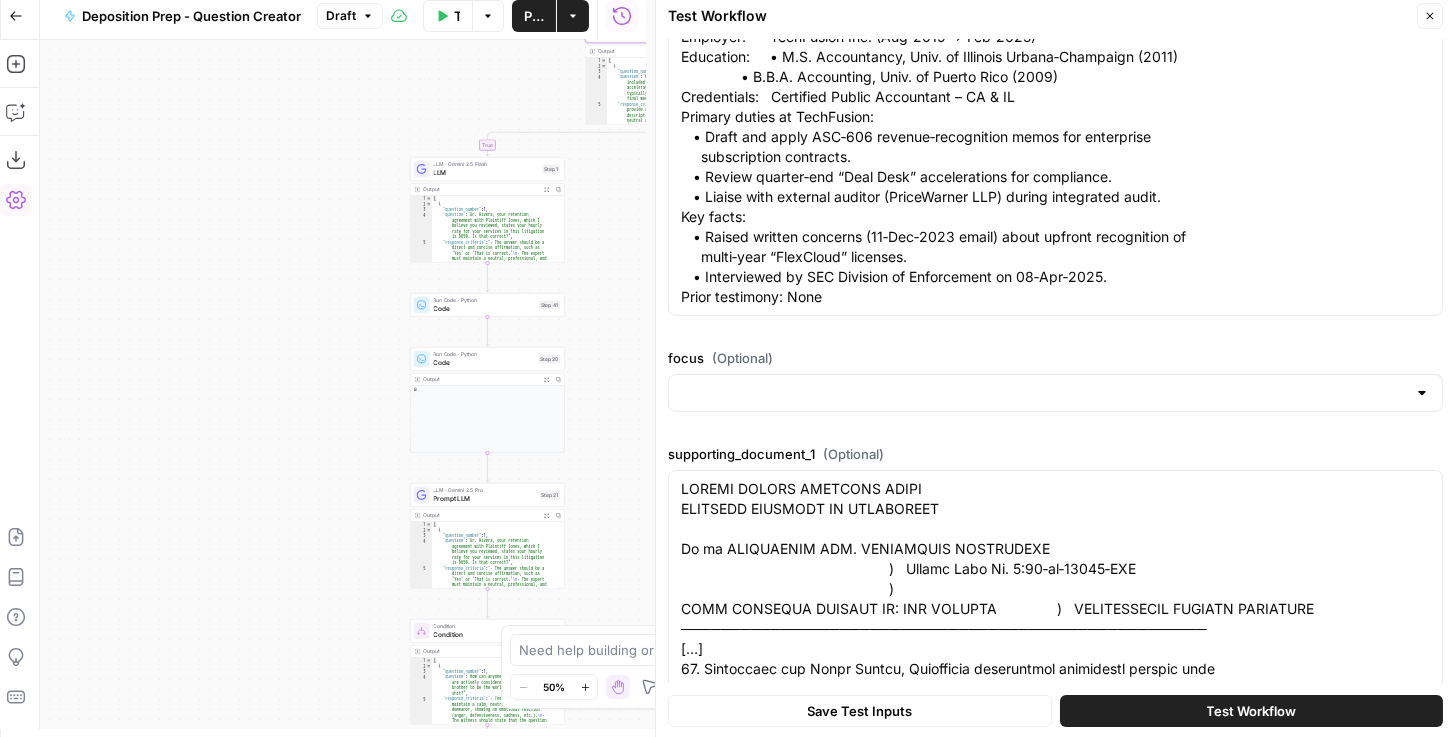 scroll, scrollTop: 857, scrollLeft: 0, axis: vertical 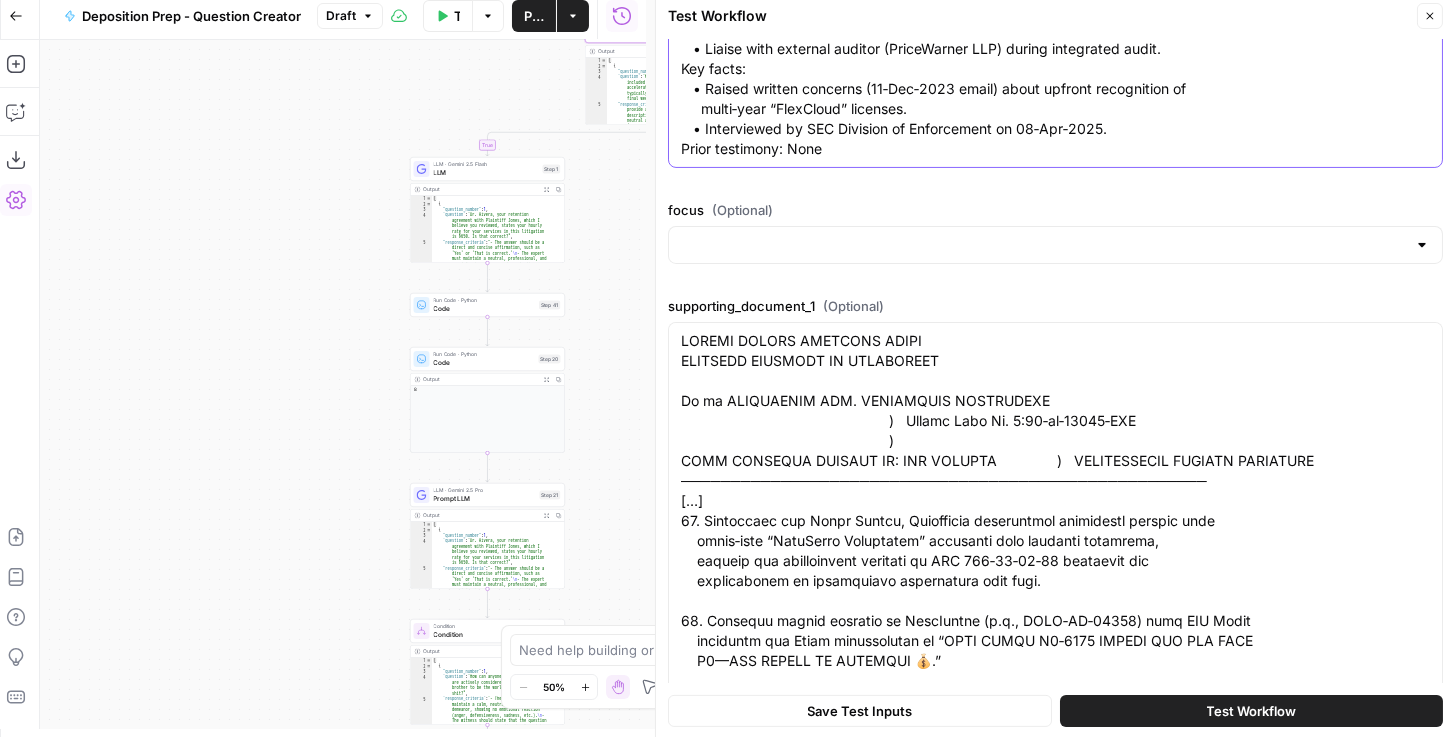 click on "Name:          [FIRST] [MIDDLE] [LAST], CPA
Age:           38
Current role:  Senior Revenue Policy Manager (Resigned 18‑[MONTH]‑2025)
Employer:      TechFusion Inc. (Aug‑2019 → Feb‑2025)
Education:     • M.S. Accountancy, Univ. of Illinois Urbana‑Champaign (2011)
• B.B.A. Accounting, Univ. of Puerto Rico (2009)
Credentials:   Certified Public Accountant – CA & IL
Primary duties at TechFusion:
• Draft and apply ASC‑606 revenue‑recognition memos for enterprise
subscription contracts.
• Review quarter‑end “Deal Desk” accelerations for compliance.
• Liaise with external auditor (PriceWarner LLP) during integrated audit.
Key facts:
• Raised written concerns (11‑Dec‑2023 email) about upfront recognition of
multi‑year “FlexCloud” licenses.
• Interviewed by SEC Division of Enforcement on 08‑Apr‑2025.
Prior testimony: None" at bounding box center (1055, -11) 